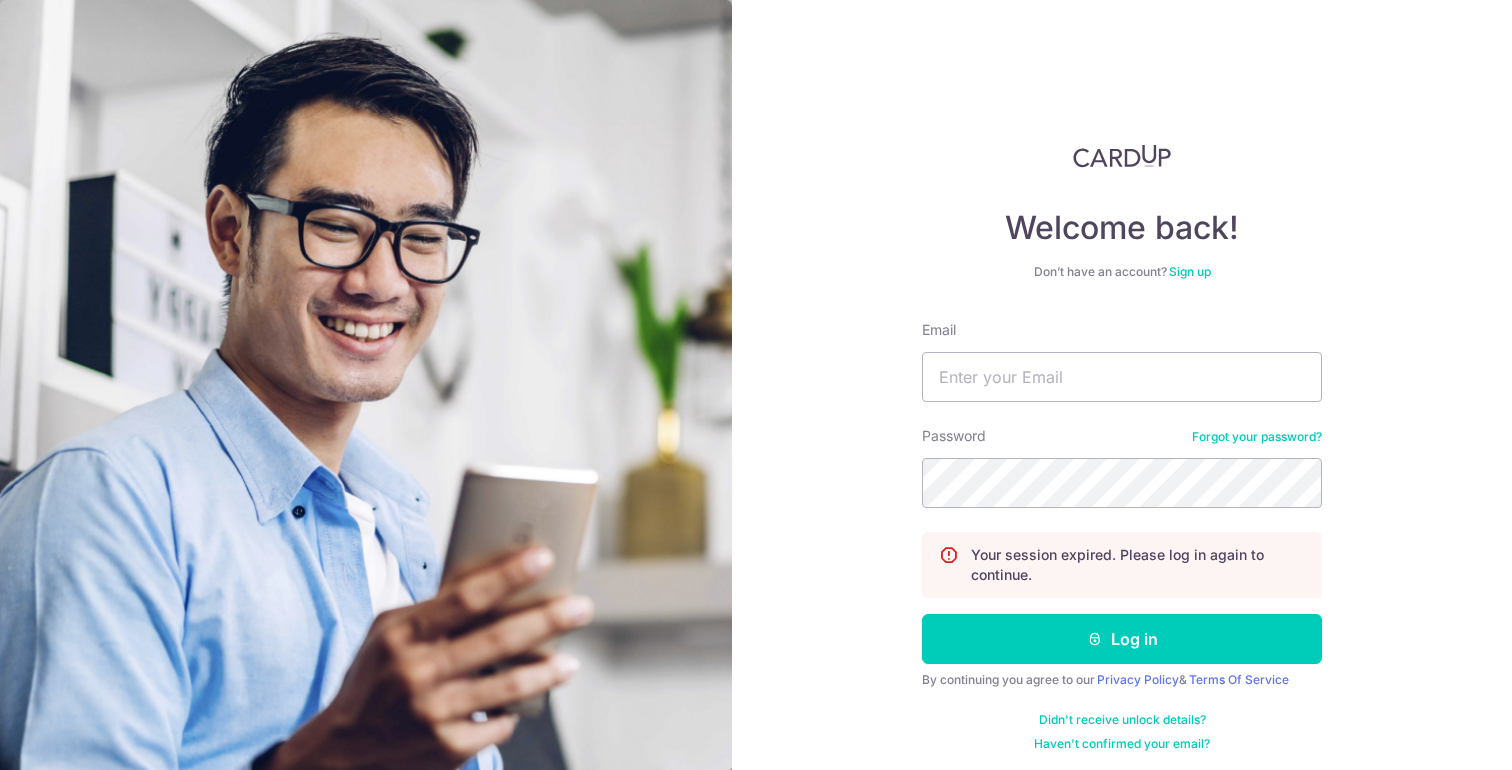 scroll, scrollTop: 0, scrollLeft: 0, axis: both 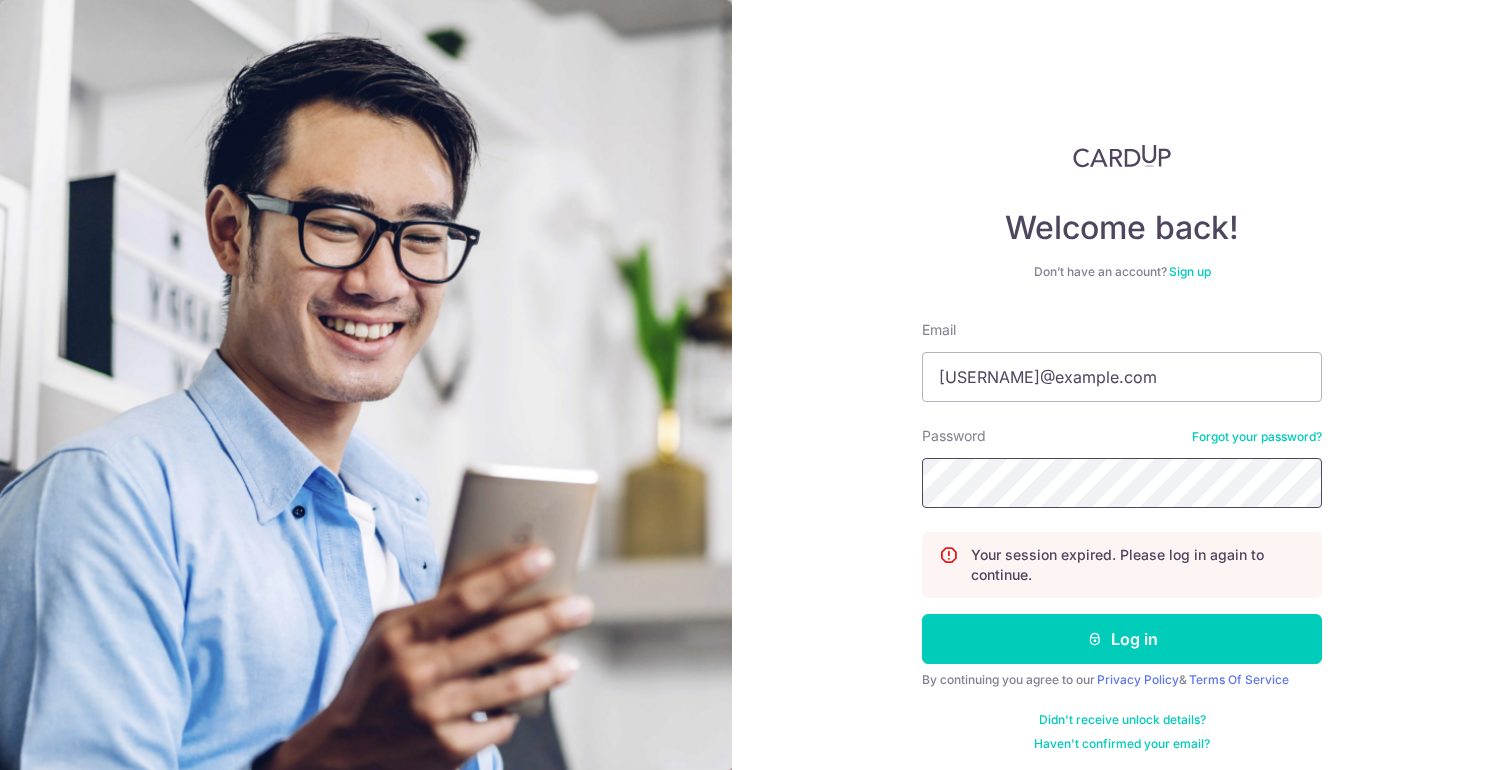 click on "Log in" at bounding box center (1122, 639) 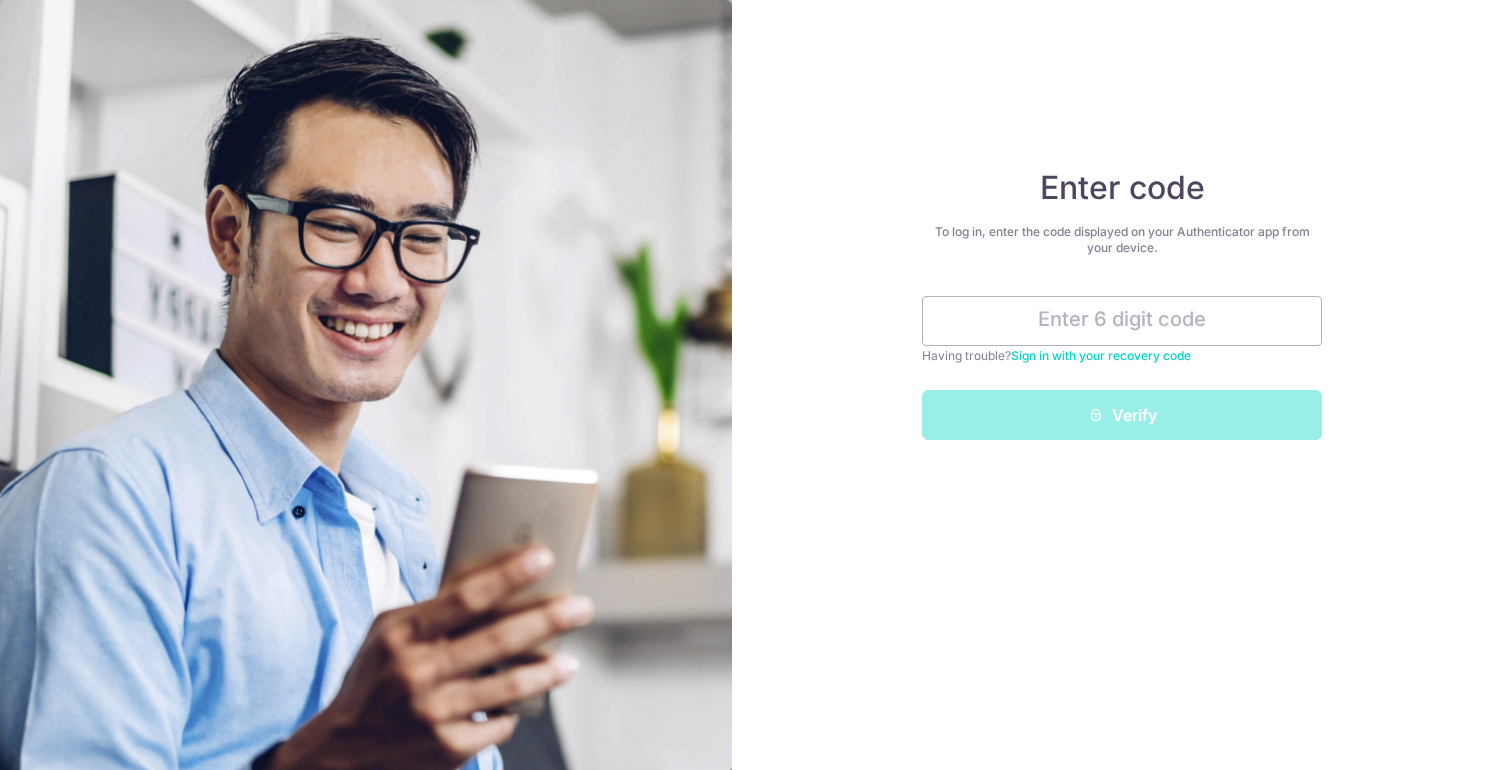 scroll, scrollTop: 0, scrollLeft: 0, axis: both 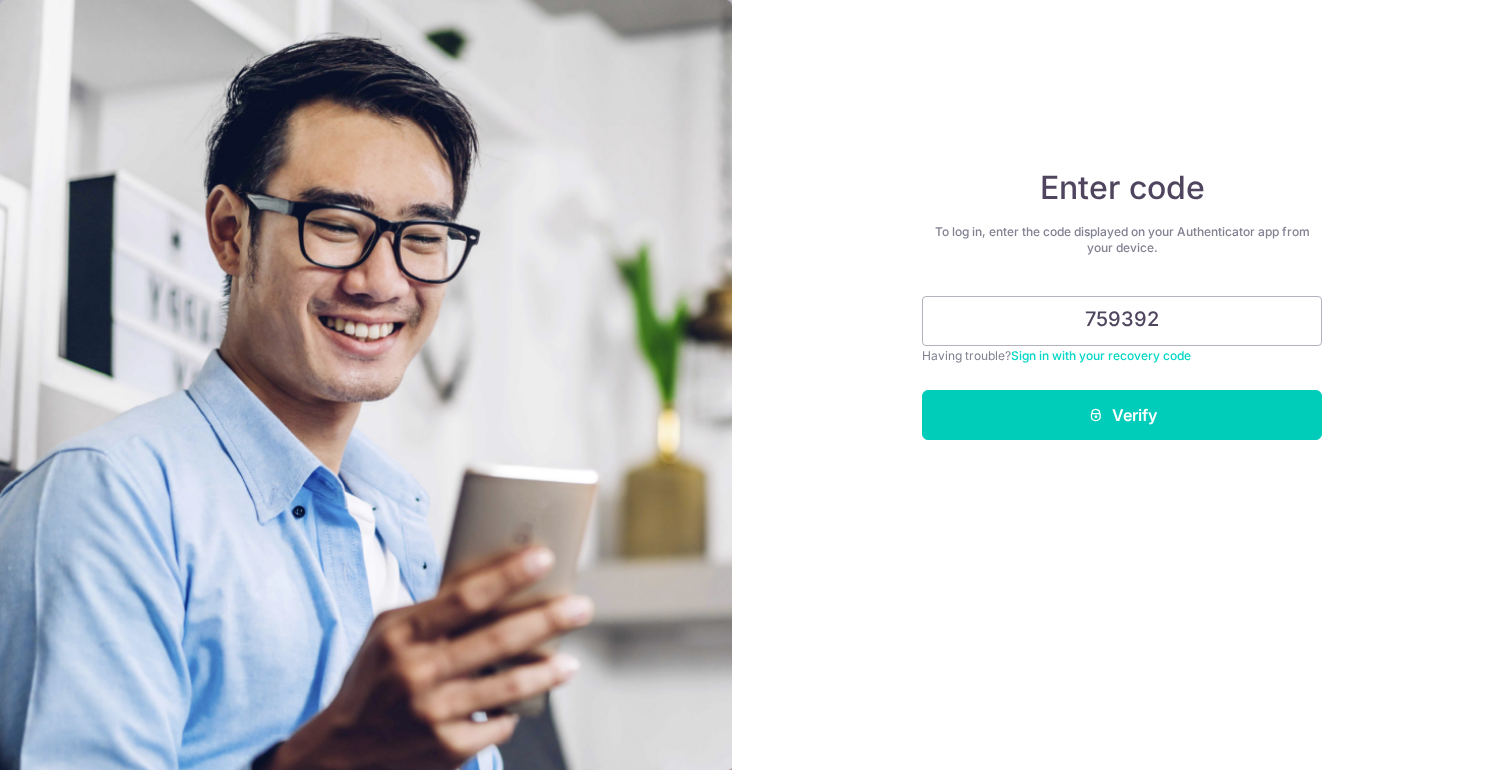 type on "759392" 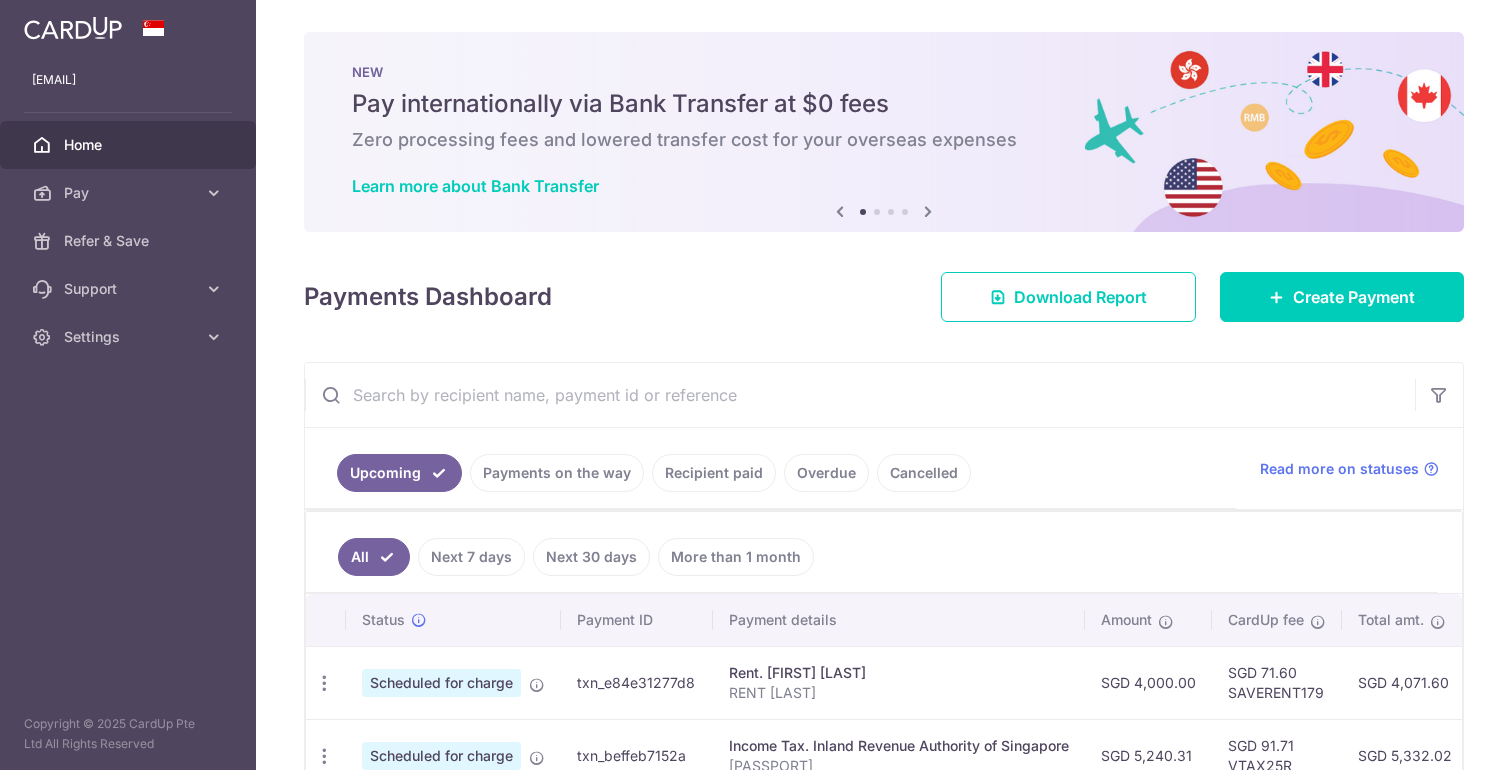 scroll, scrollTop: 0, scrollLeft: 0, axis: both 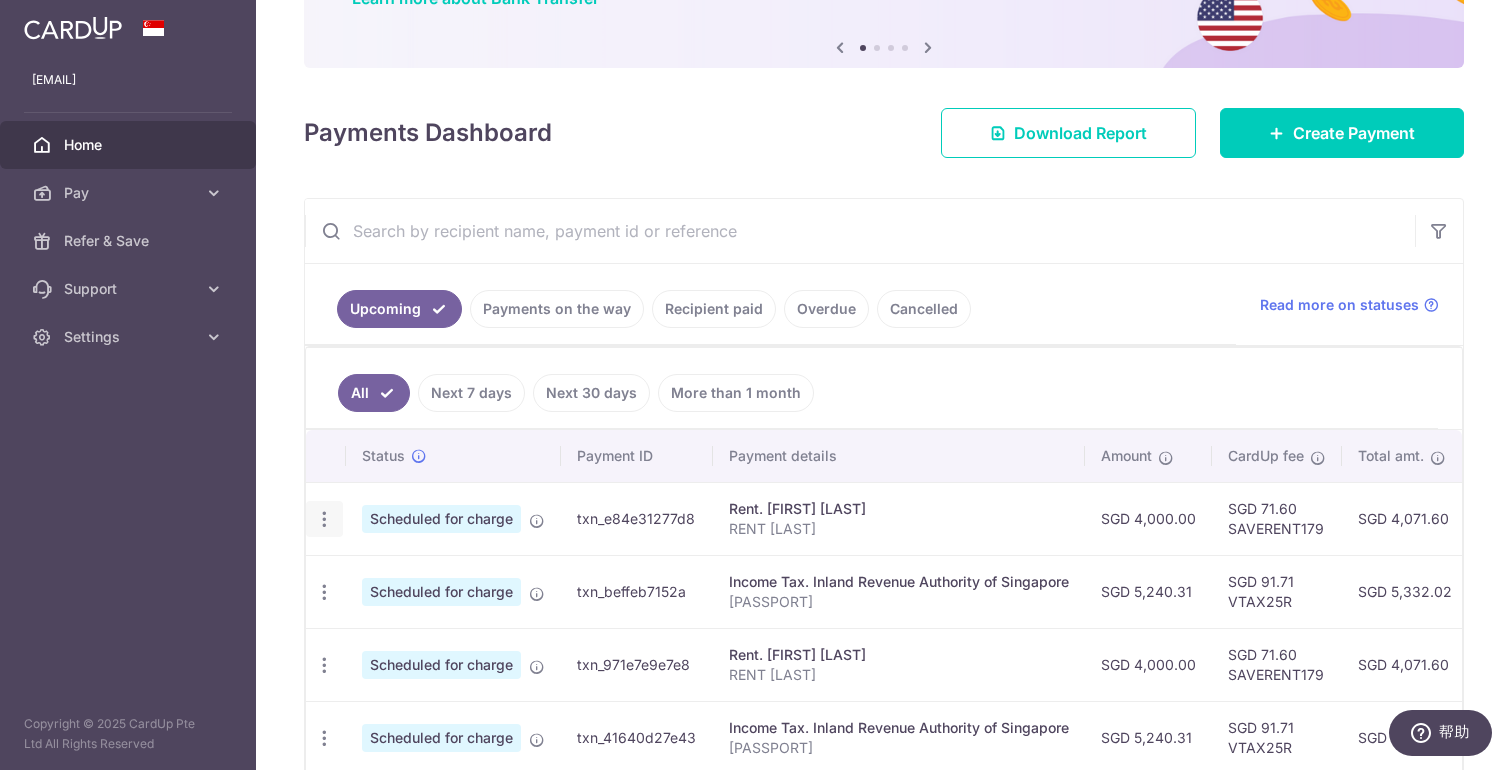 click at bounding box center (324, 519) 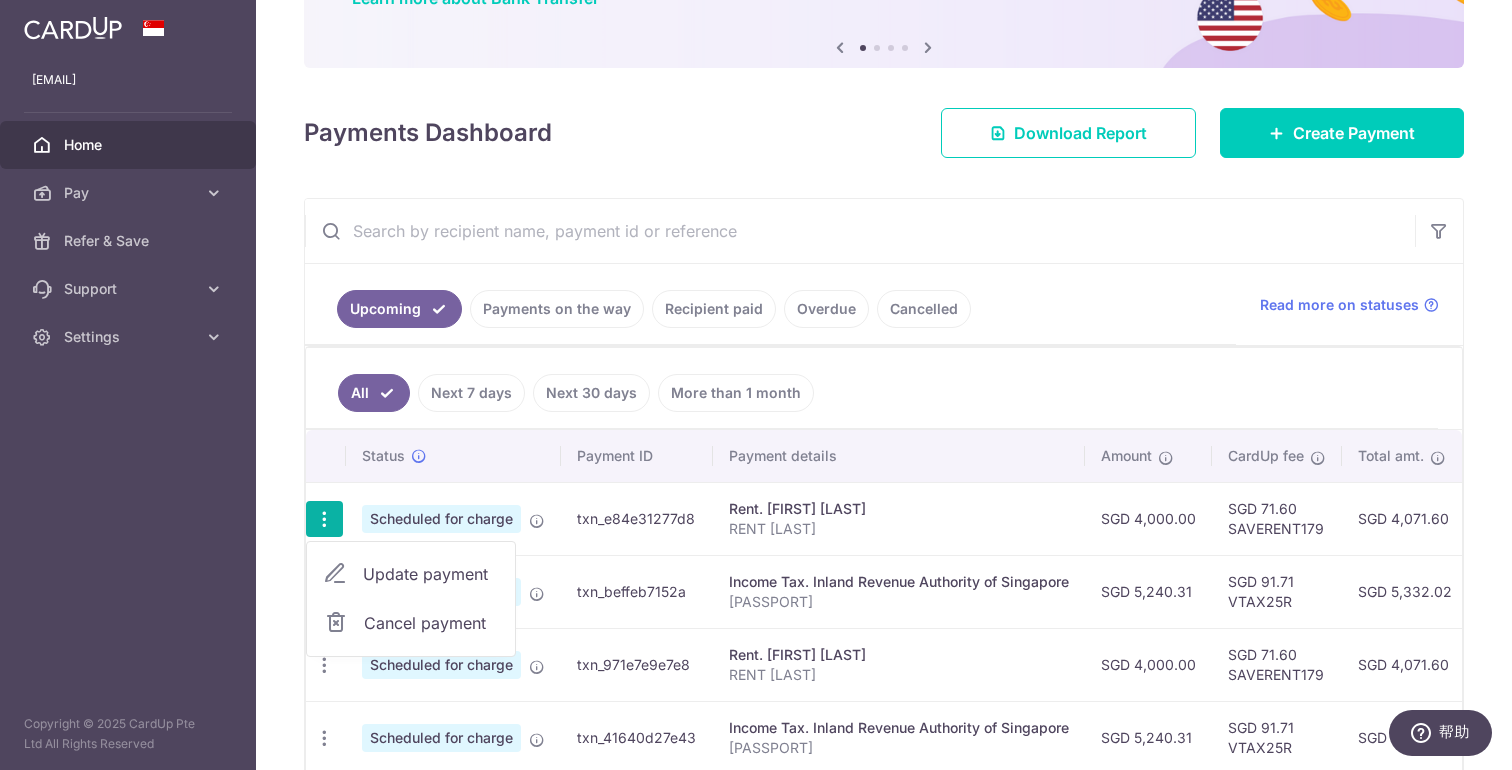 click on "Update payment" at bounding box center [431, 574] 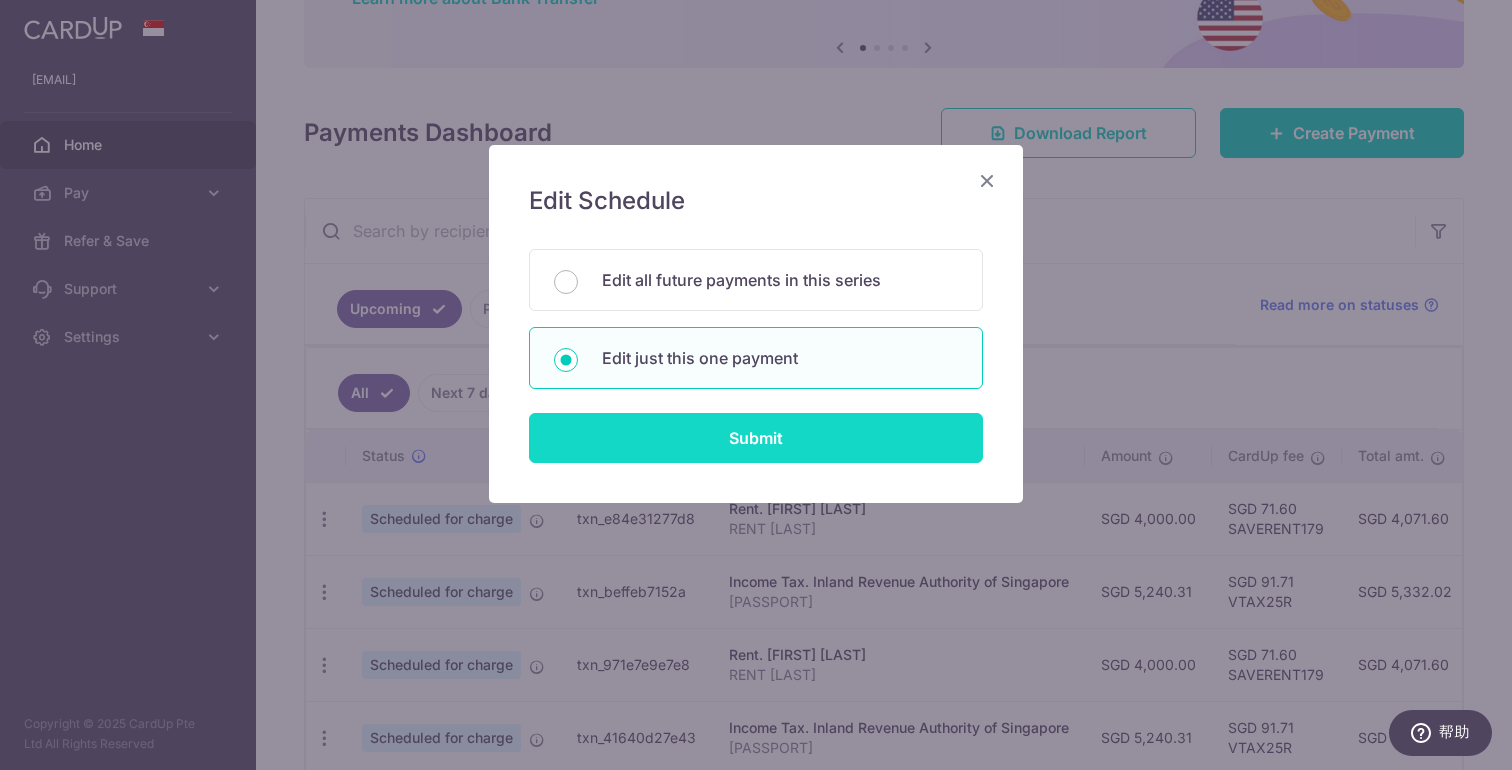 click on "Submit" at bounding box center [756, 438] 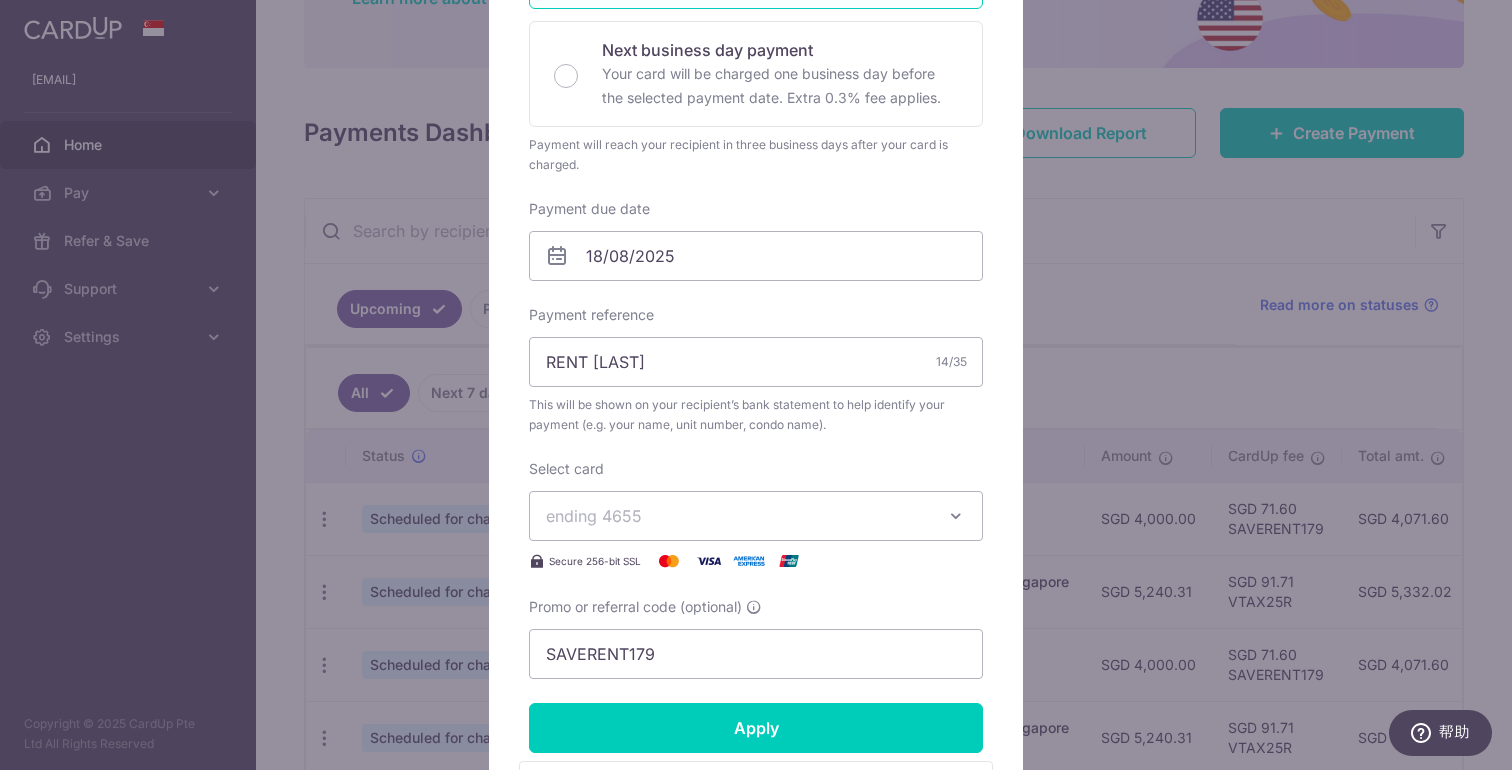 scroll, scrollTop: 454, scrollLeft: 0, axis: vertical 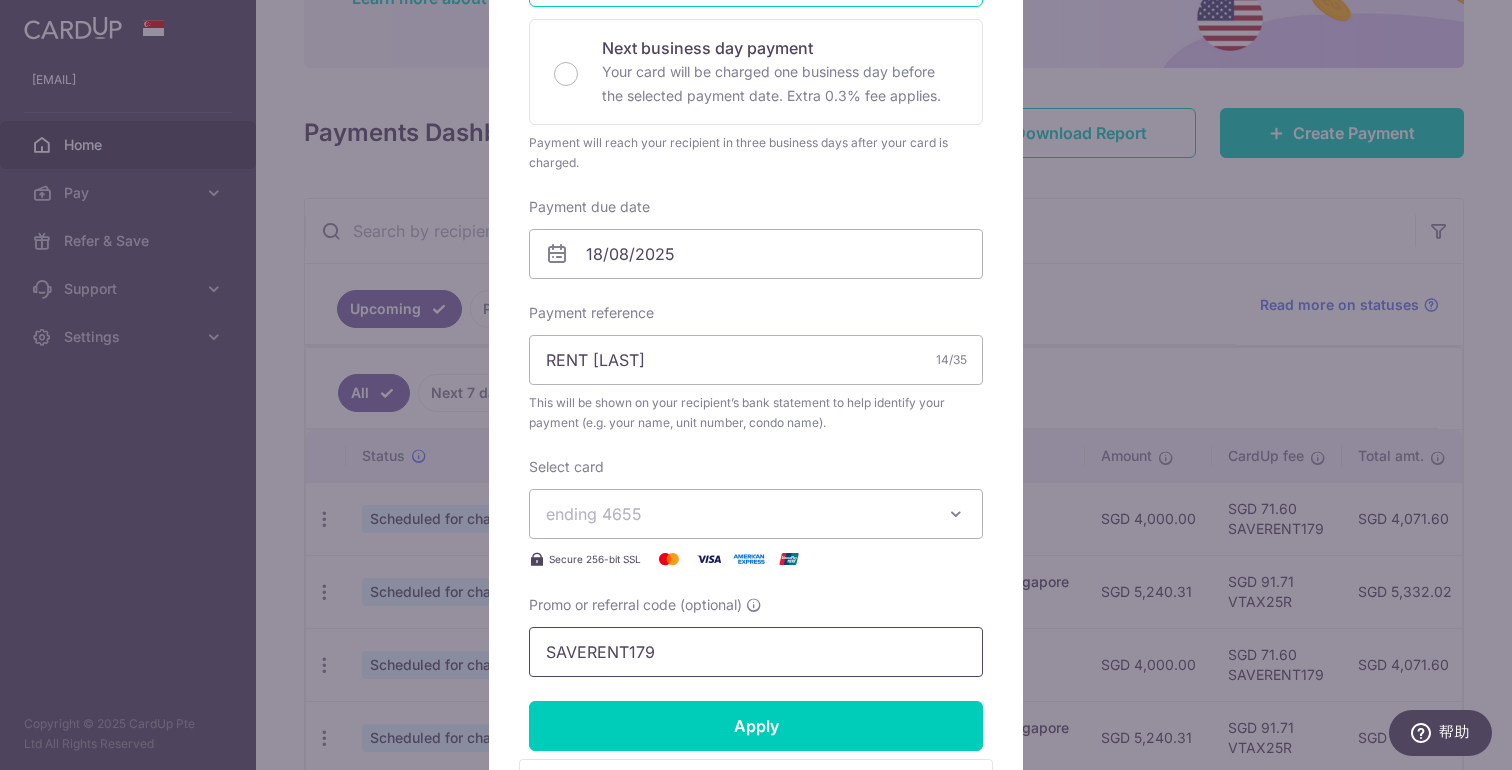 drag, startPoint x: 675, startPoint y: 646, endPoint x: 491, endPoint y: 632, distance: 184.53185 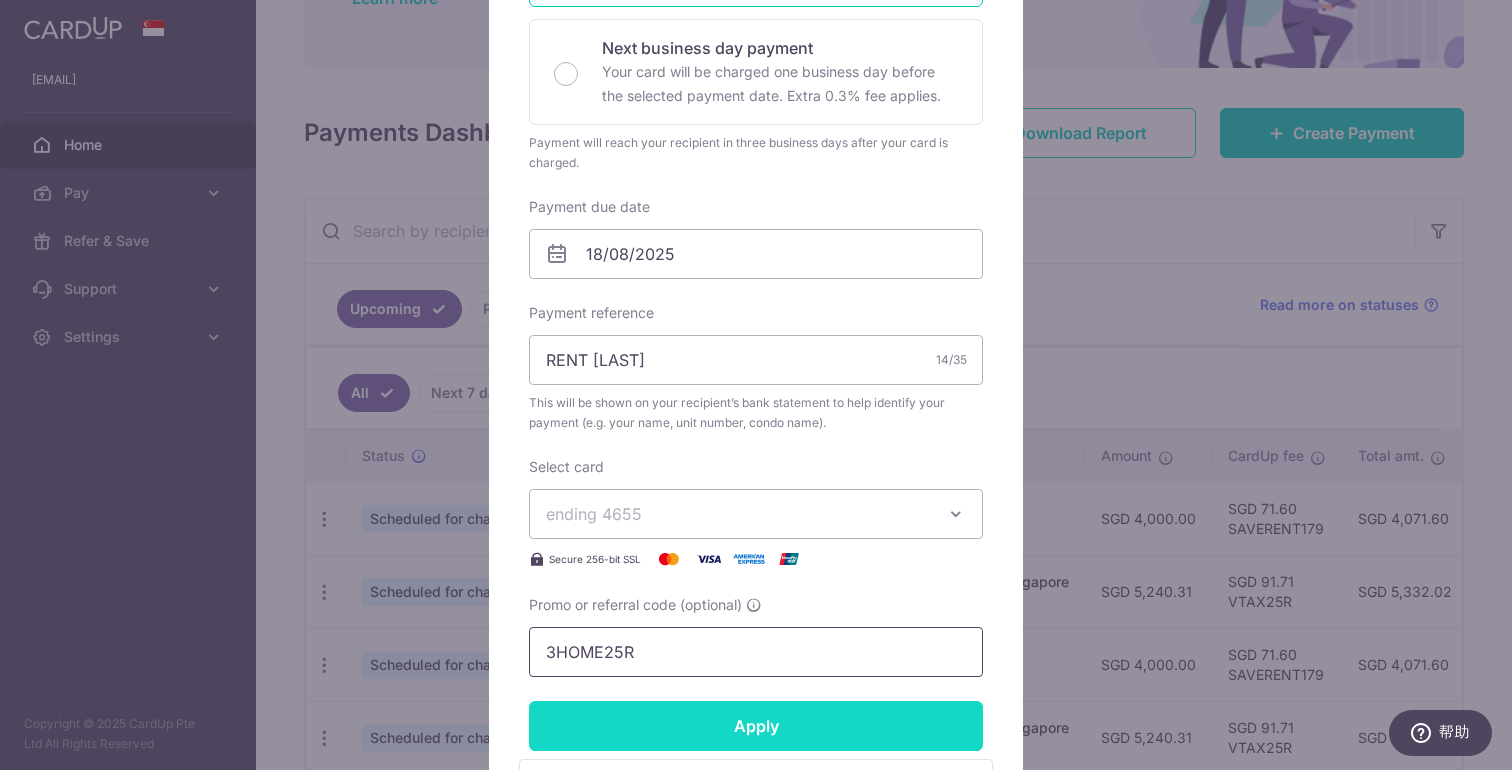 type on "3HOME25R" 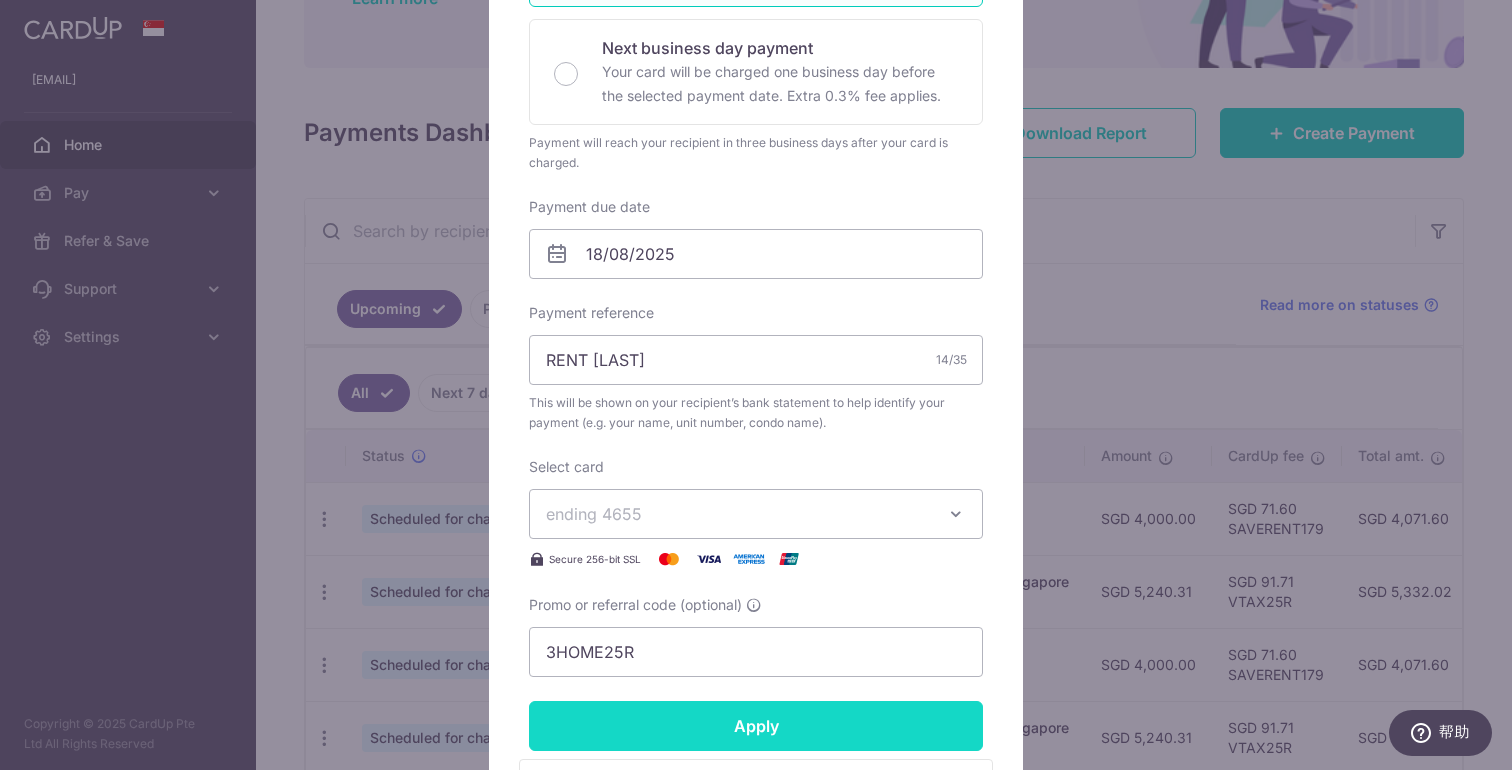 click on "Apply" at bounding box center [756, 726] 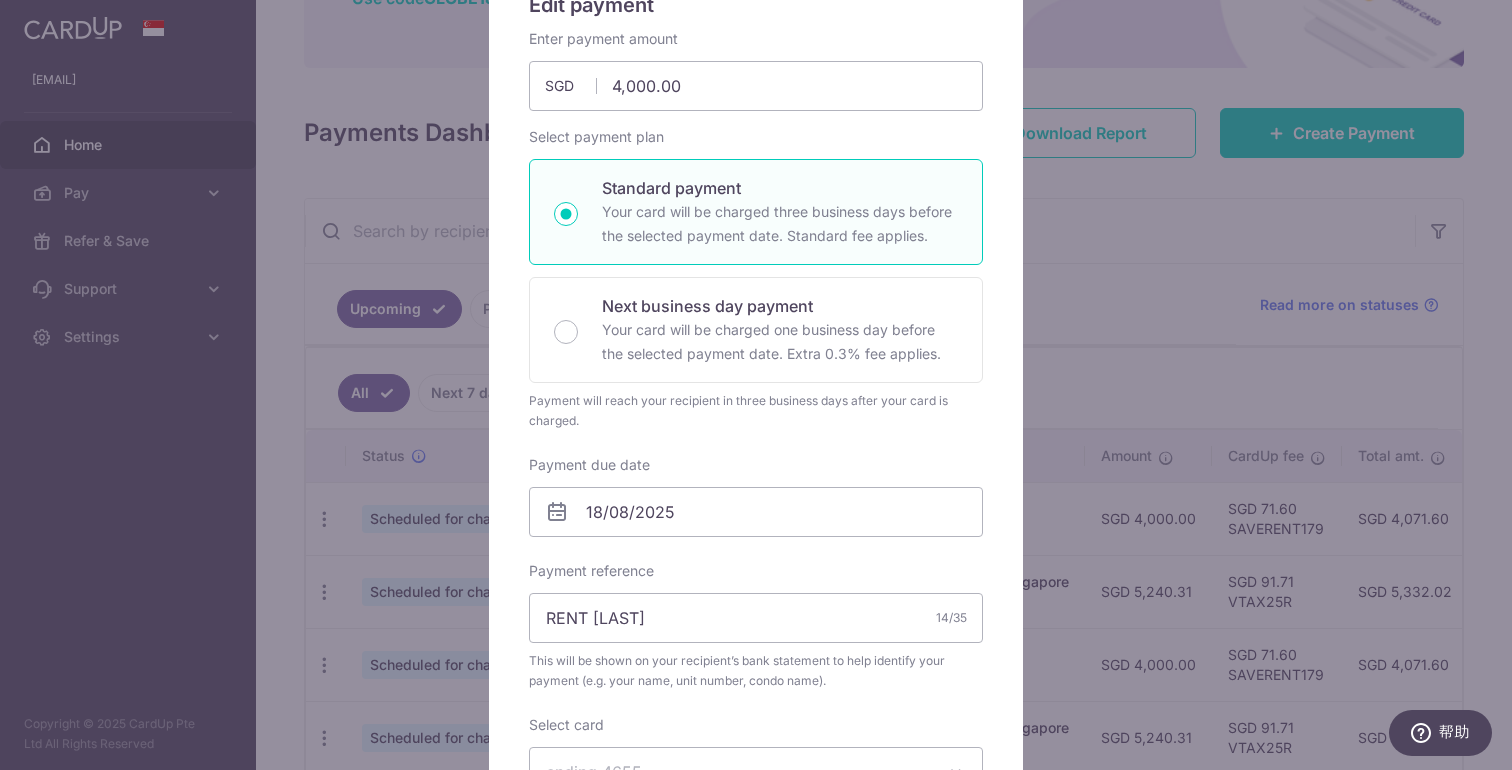 scroll, scrollTop: 0, scrollLeft: 0, axis: both 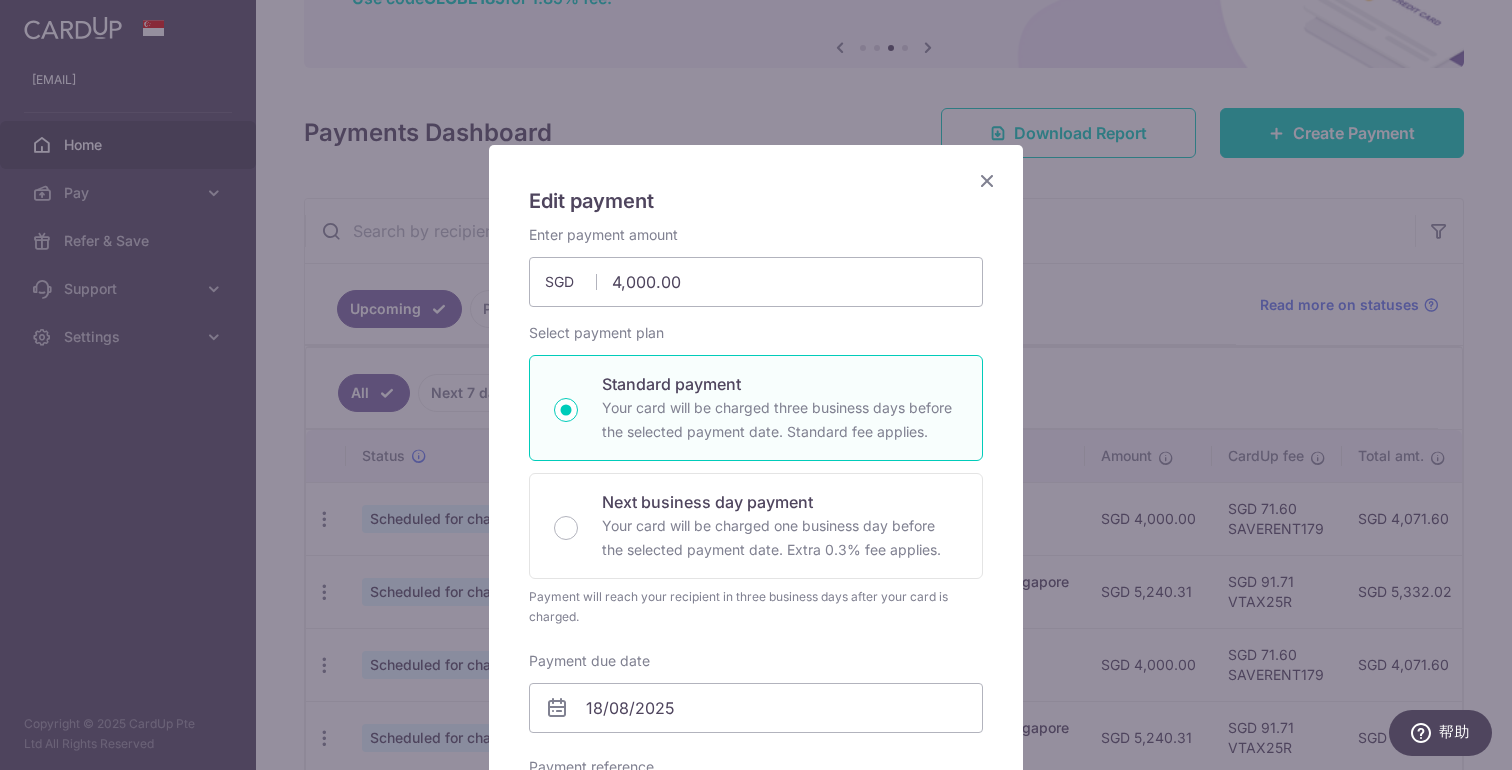 click at bounding box center [987, 180] 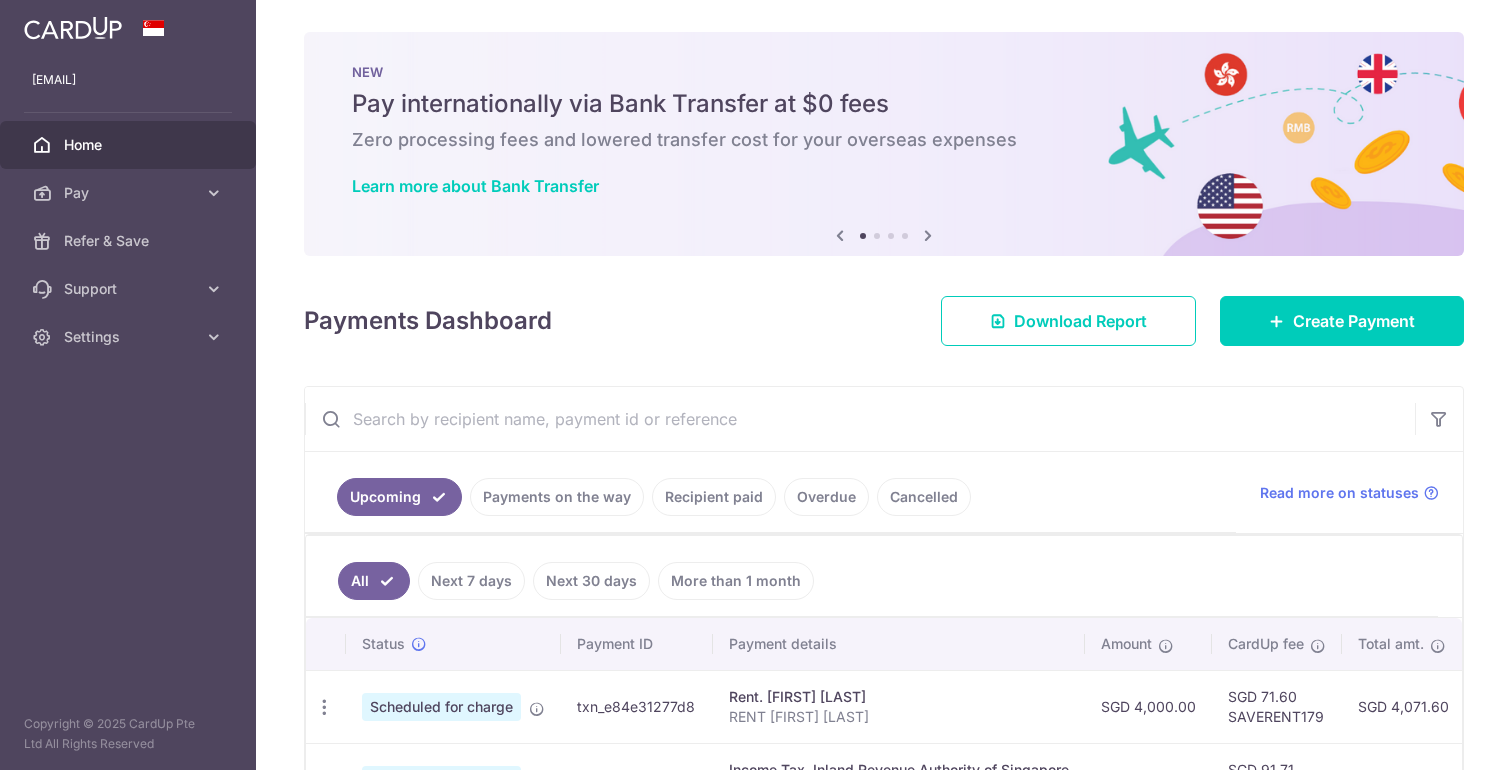 scroll, scrollTop: 0, scrollLeft: 0, axis: both 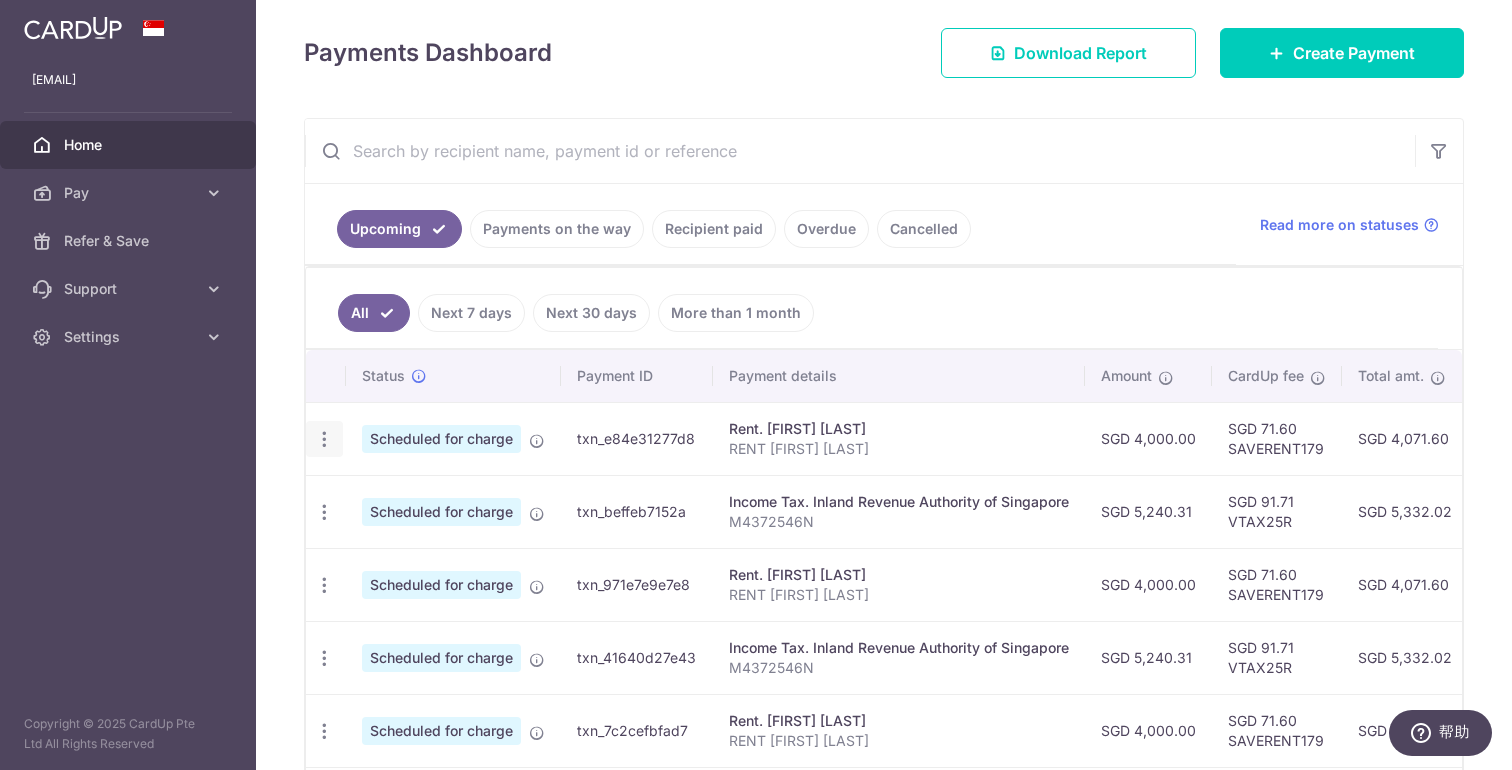 click at bounding box center (324, 439) 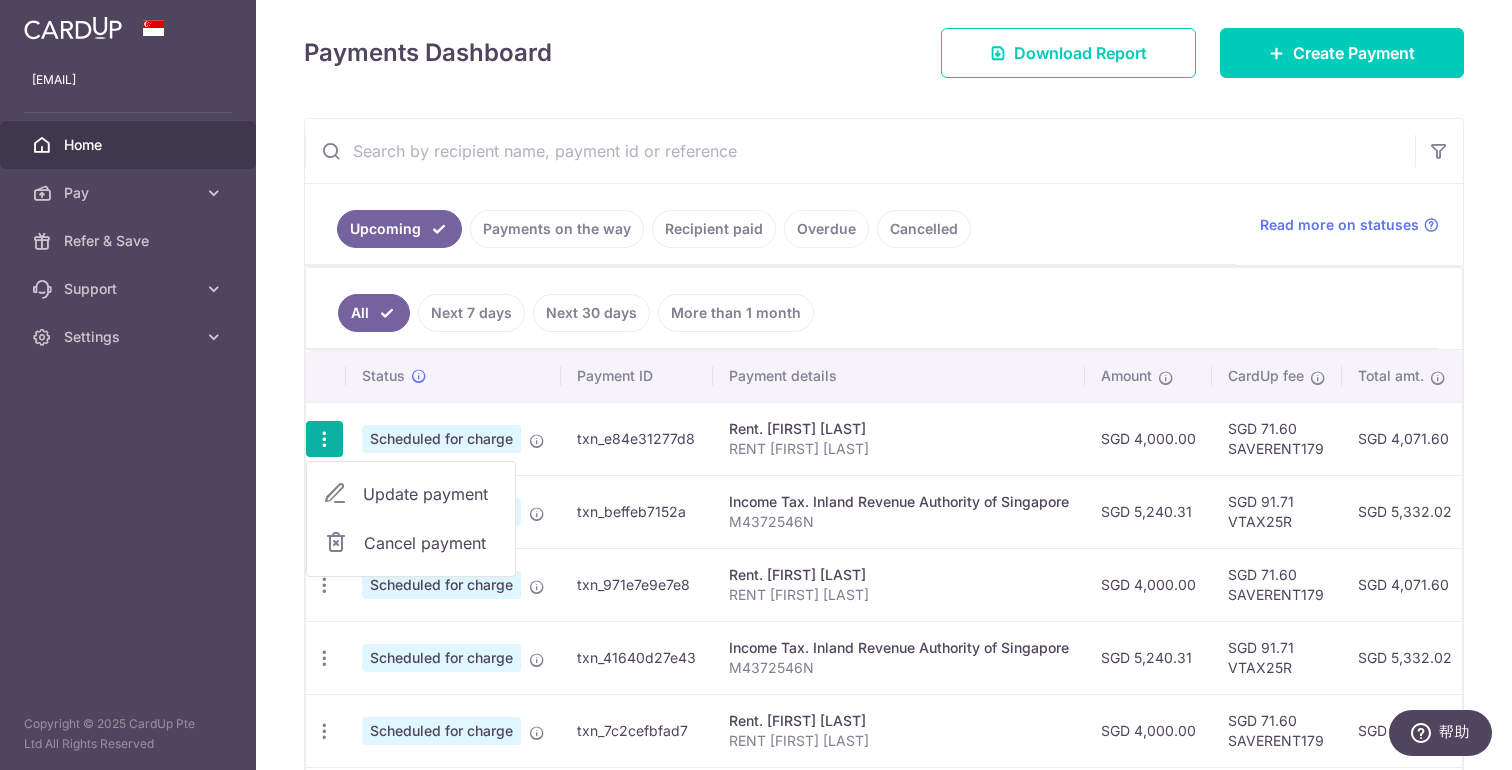 click on "Rent. YEO RUYUN" at bounding box center [899, 575] 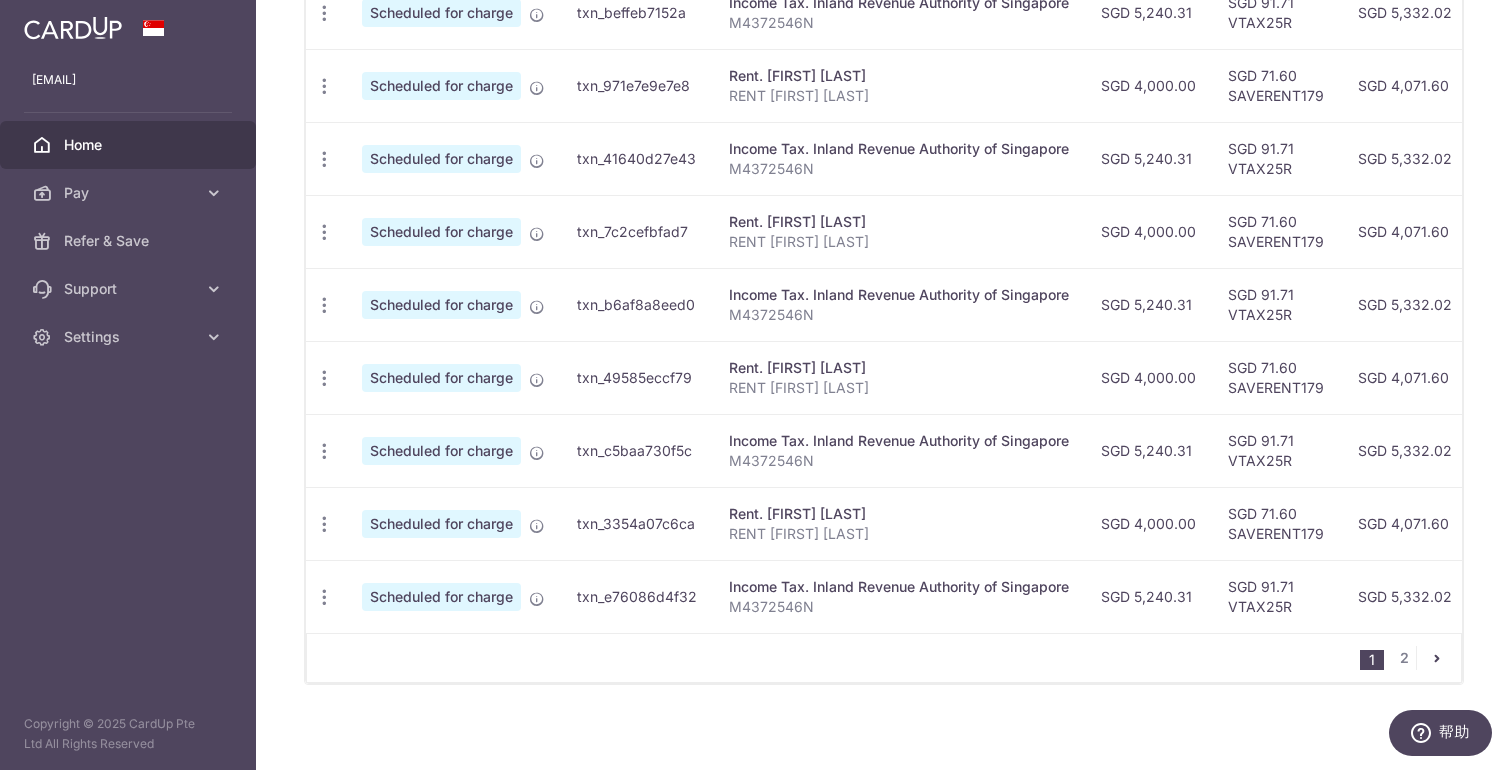scroll, scrollTop: 776, scrollLeft: 0, axis: vertical 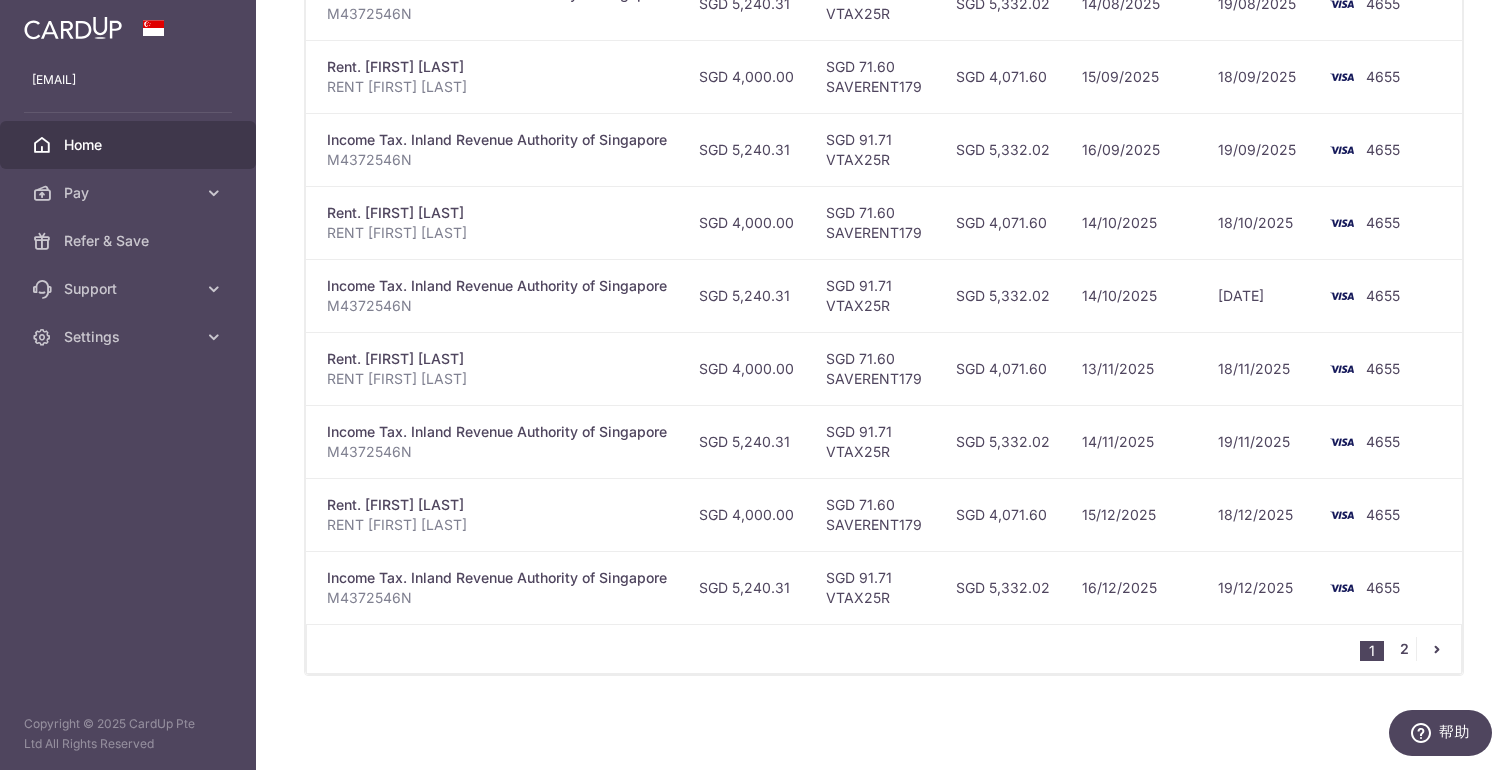 click on "2" at bounding box center [1404, 649] 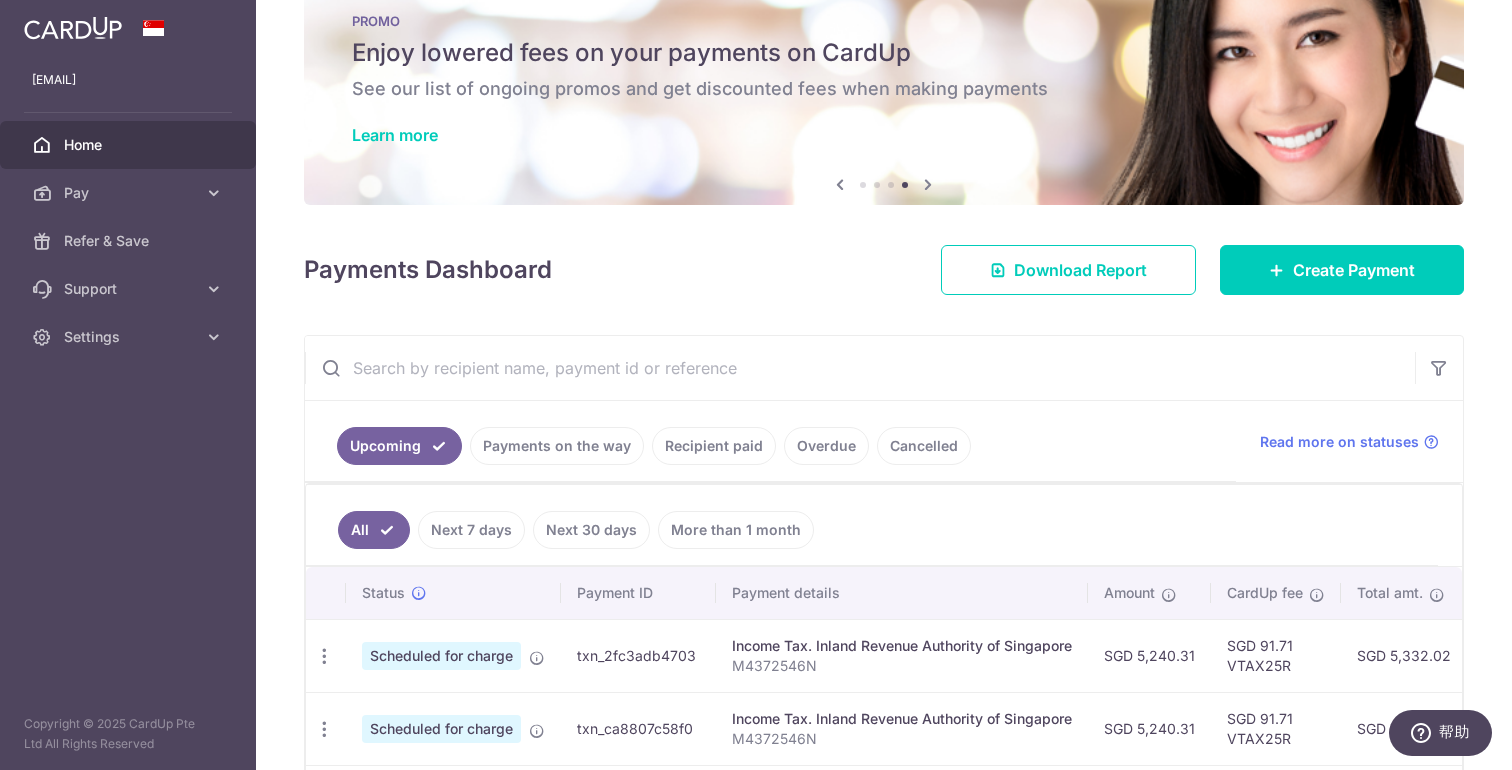 scroll, scrollTop: 265, scrollLeft: 0, axis: vertical 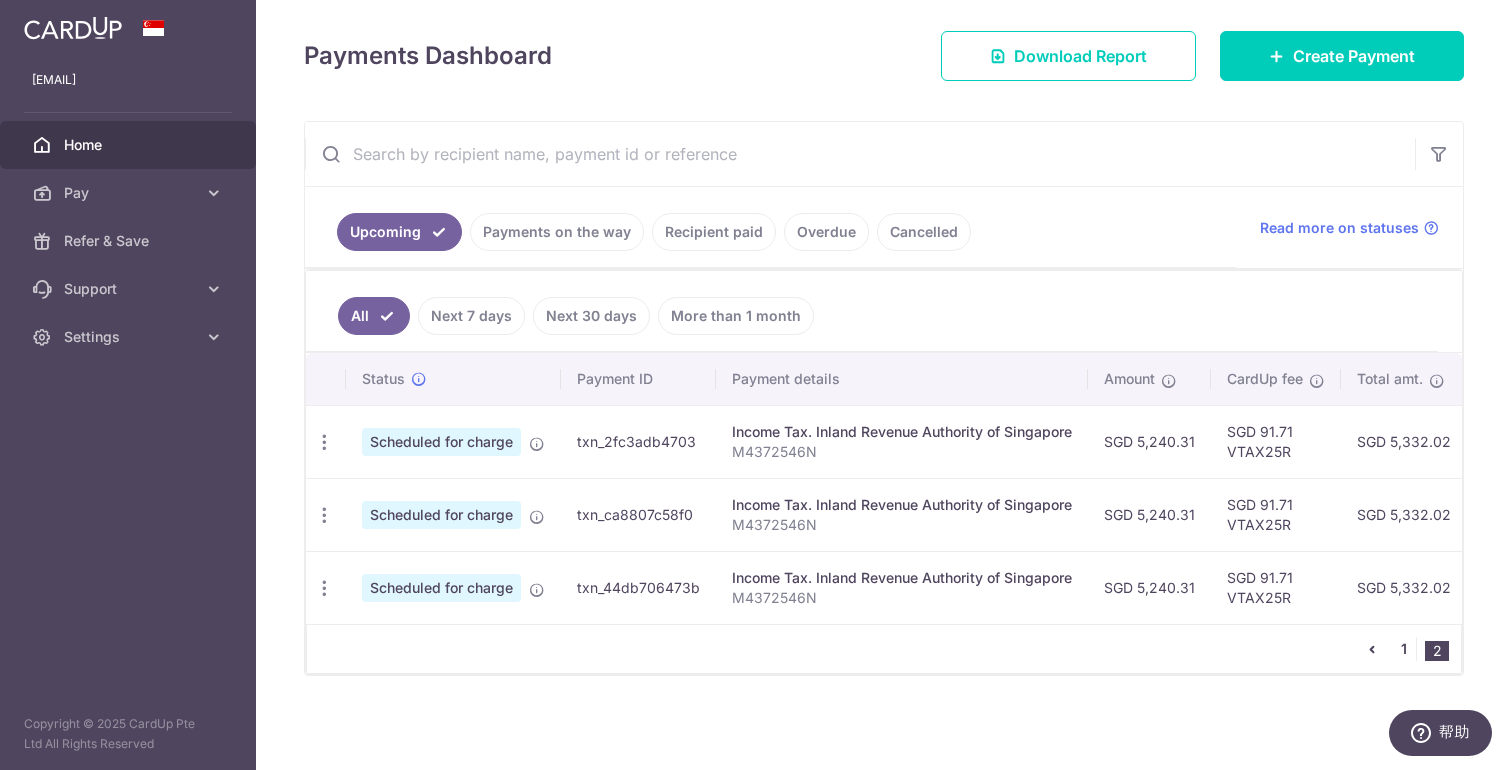 click on "1" at bounding box center [1404, 649] 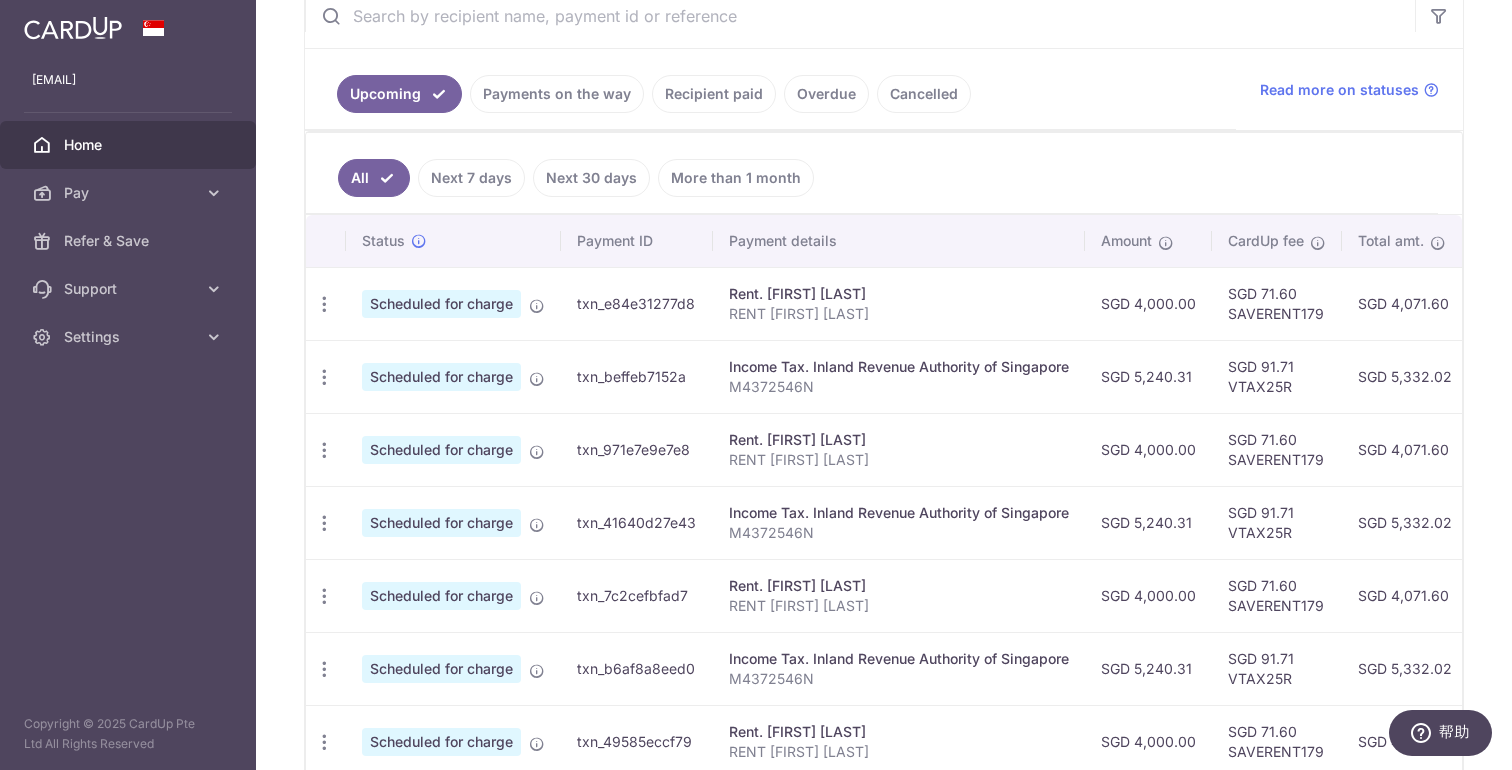 scroll, scrollTop: 429, scrollLeft: 0, axis: vertical 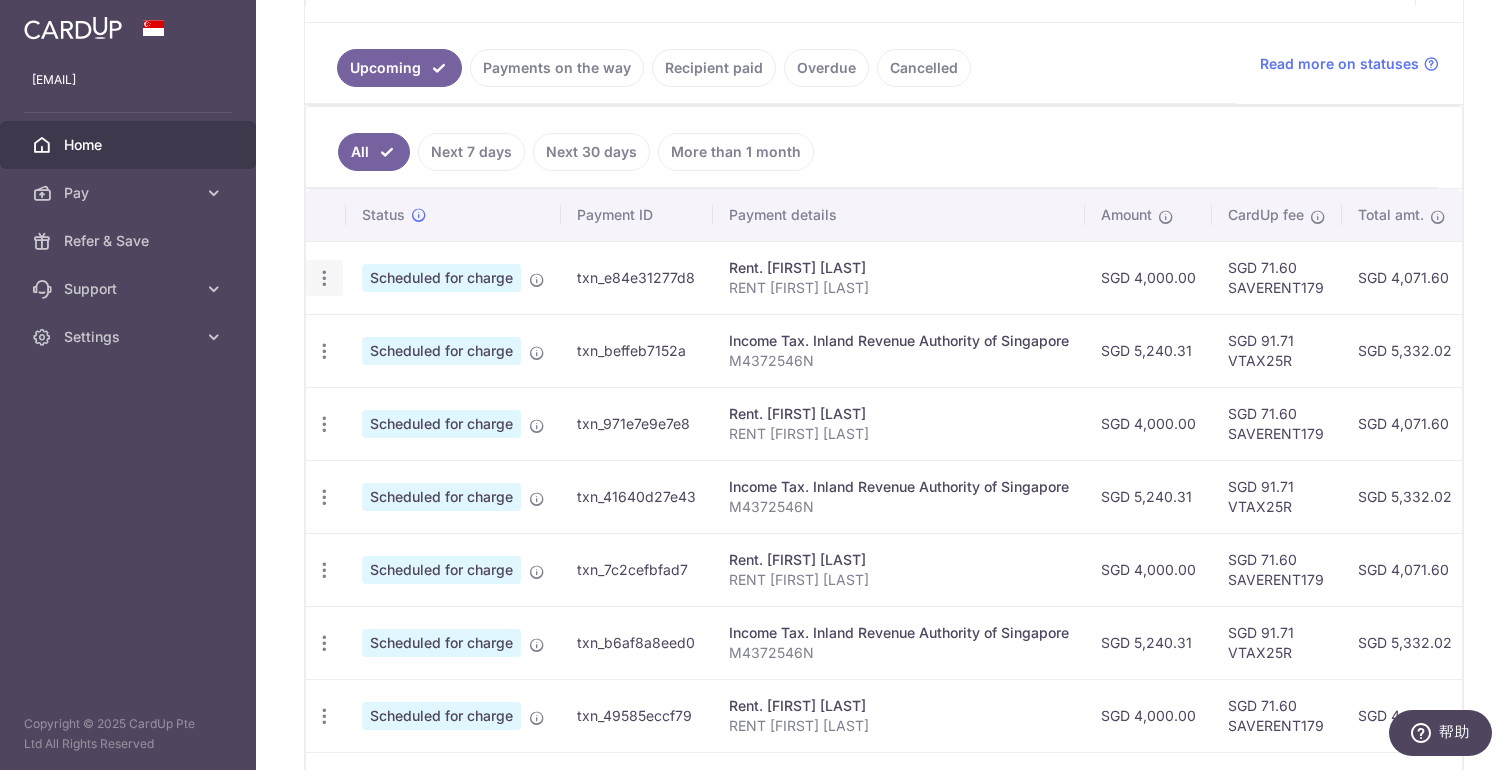 click at bounding box center [324, 278] 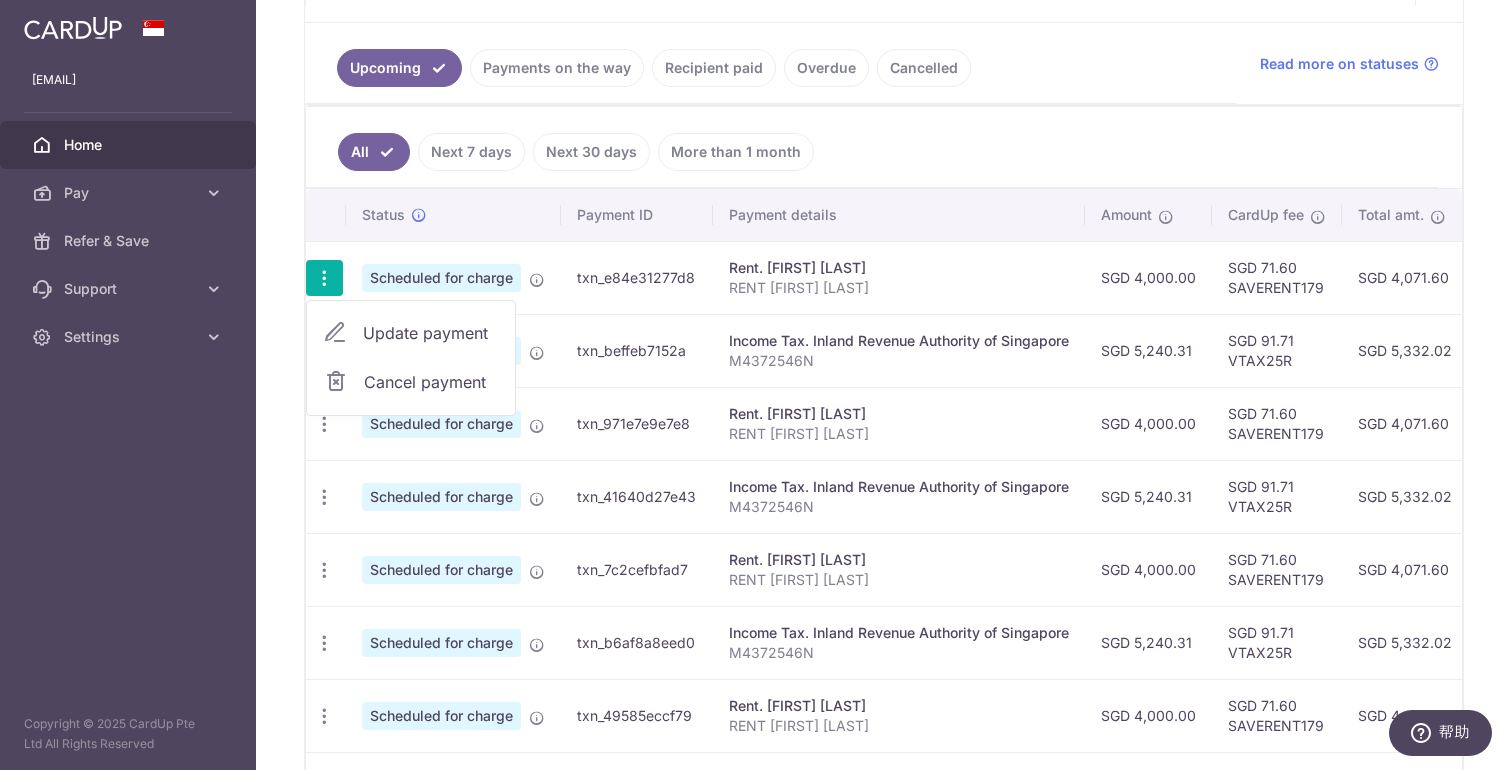 click on "Cancel payment" at bounding box center [431, 382] 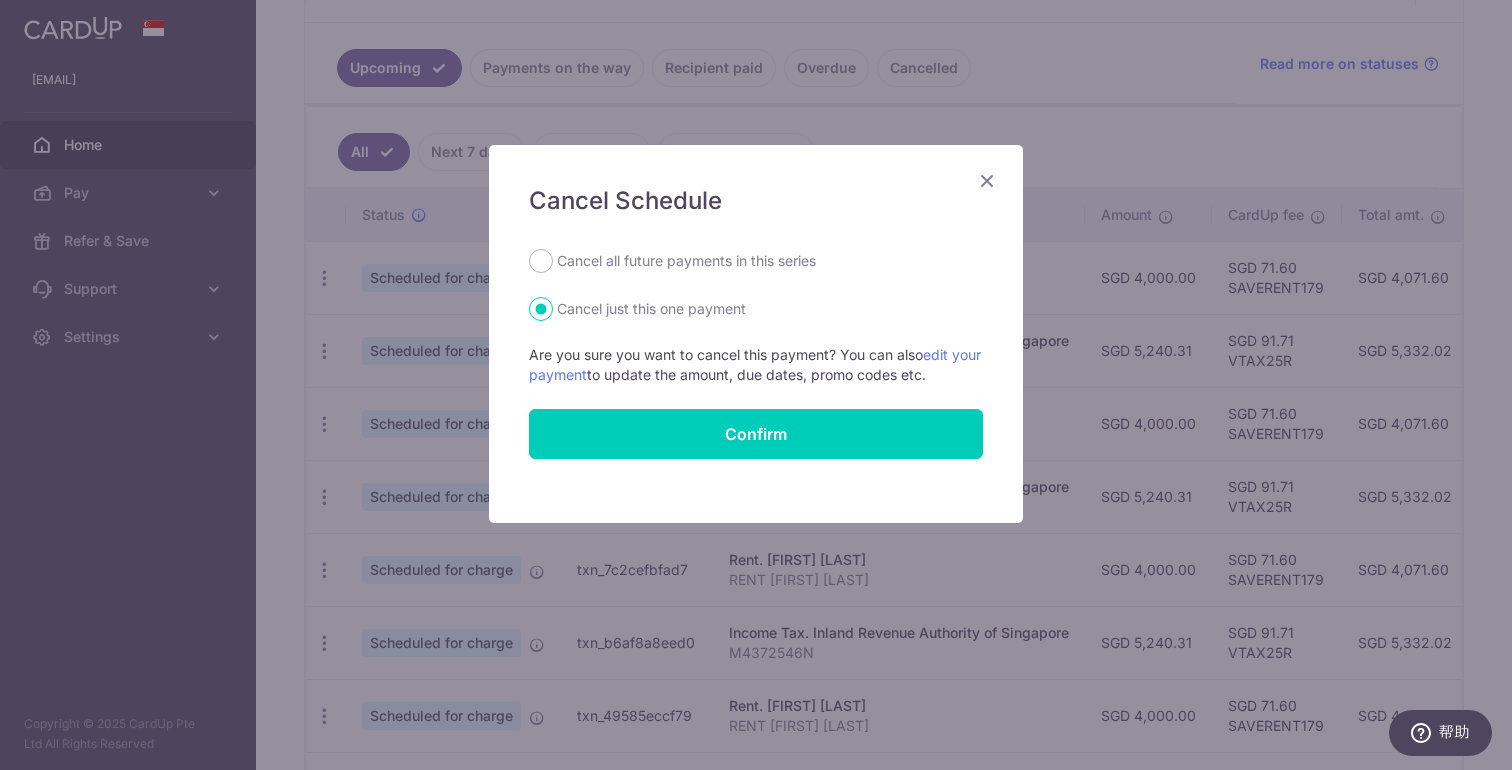click on "Cancel all future payments in this series" at bounding box center [686, 261] 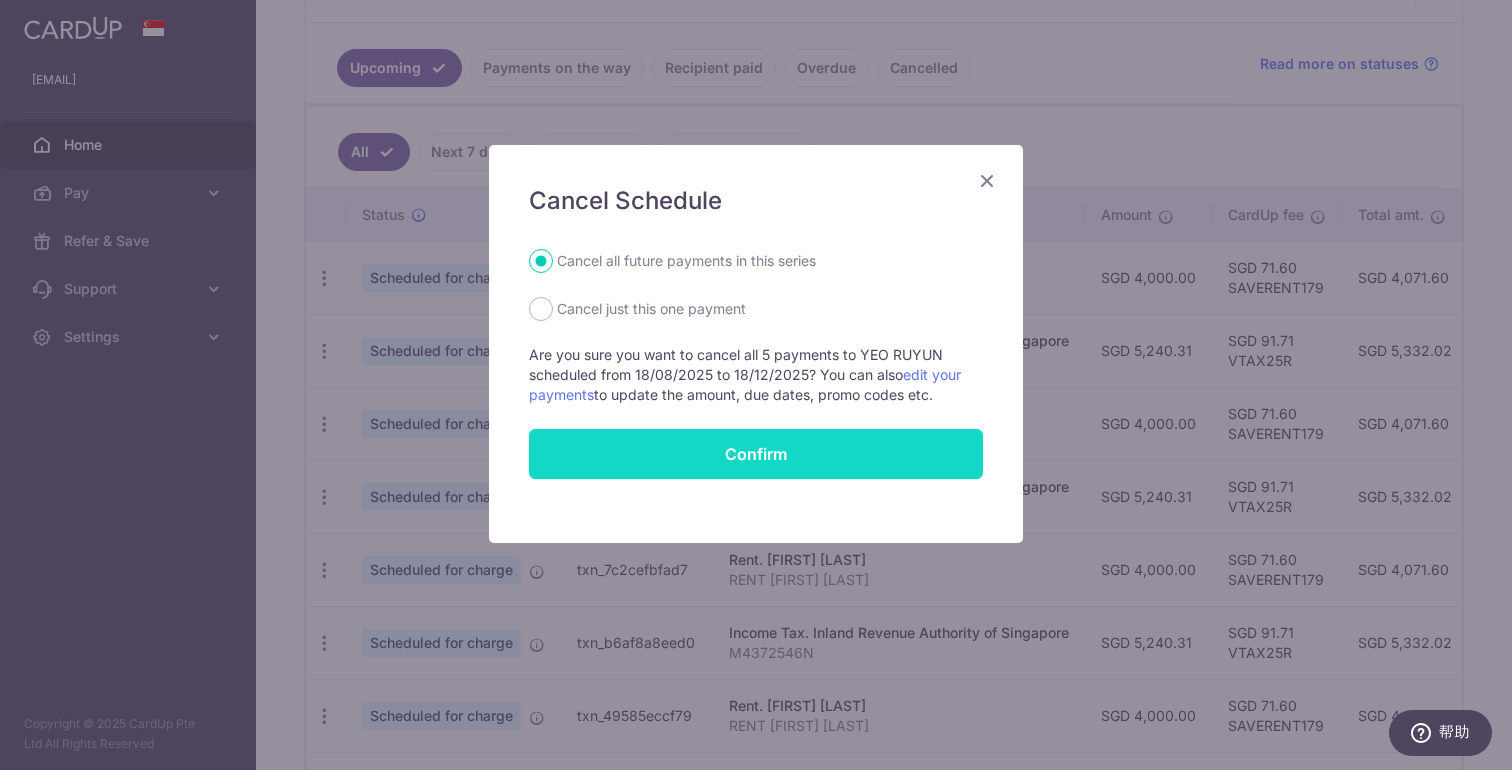 click on "Confirm" at bounding box center [756, 454] 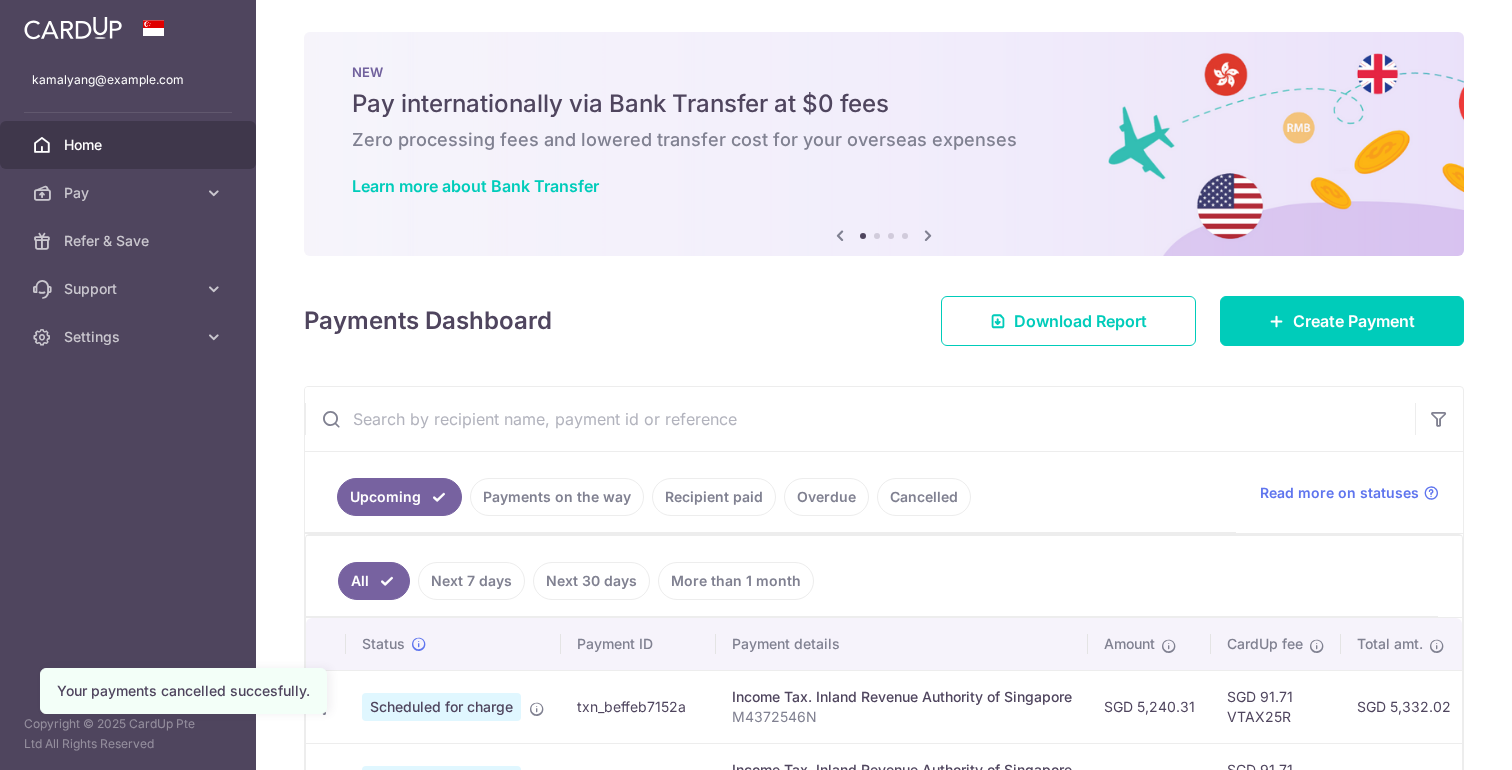 scroll, scrollTop: 0, scrollLeft: 0, axis: both 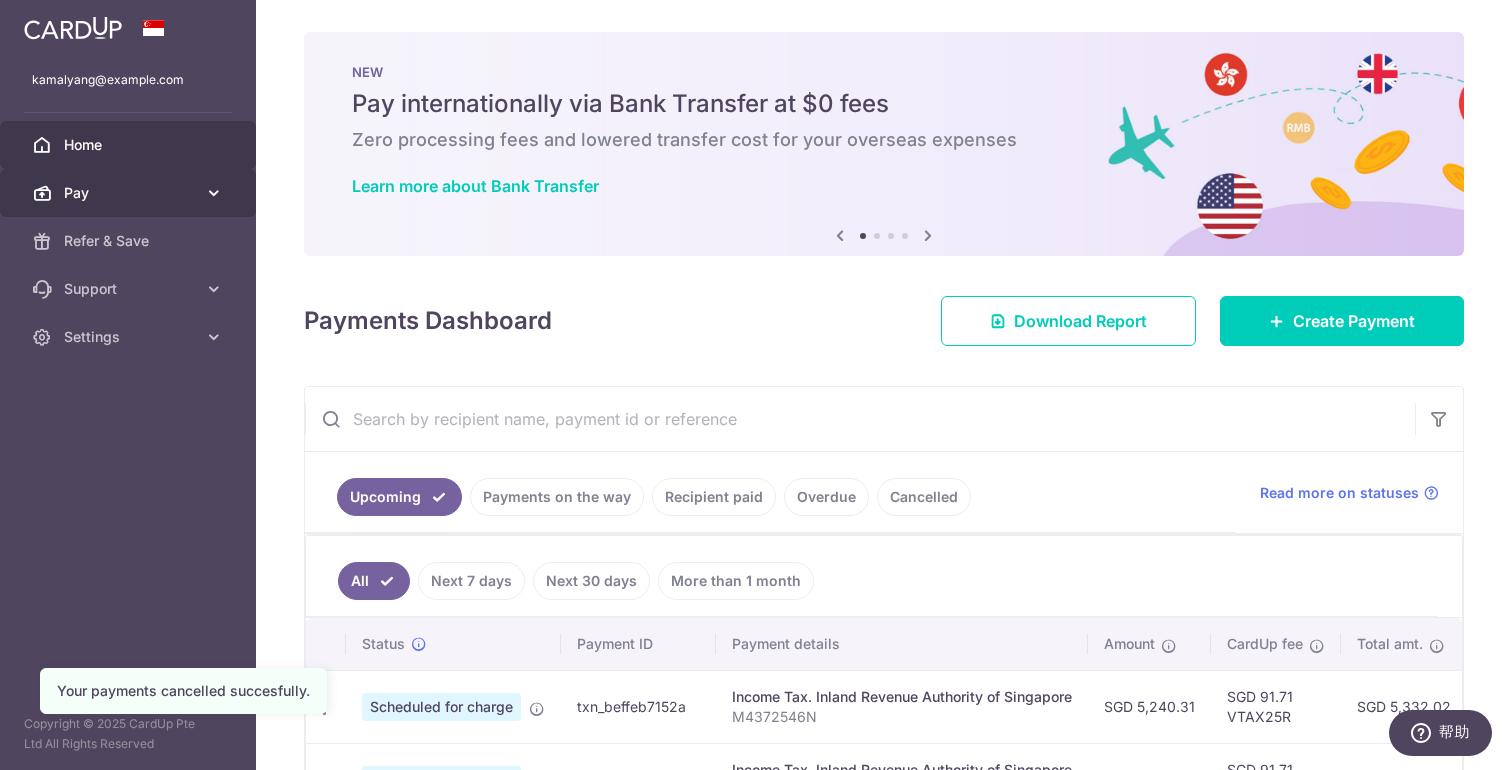click on "Pay" at bounding box center [130, 193] 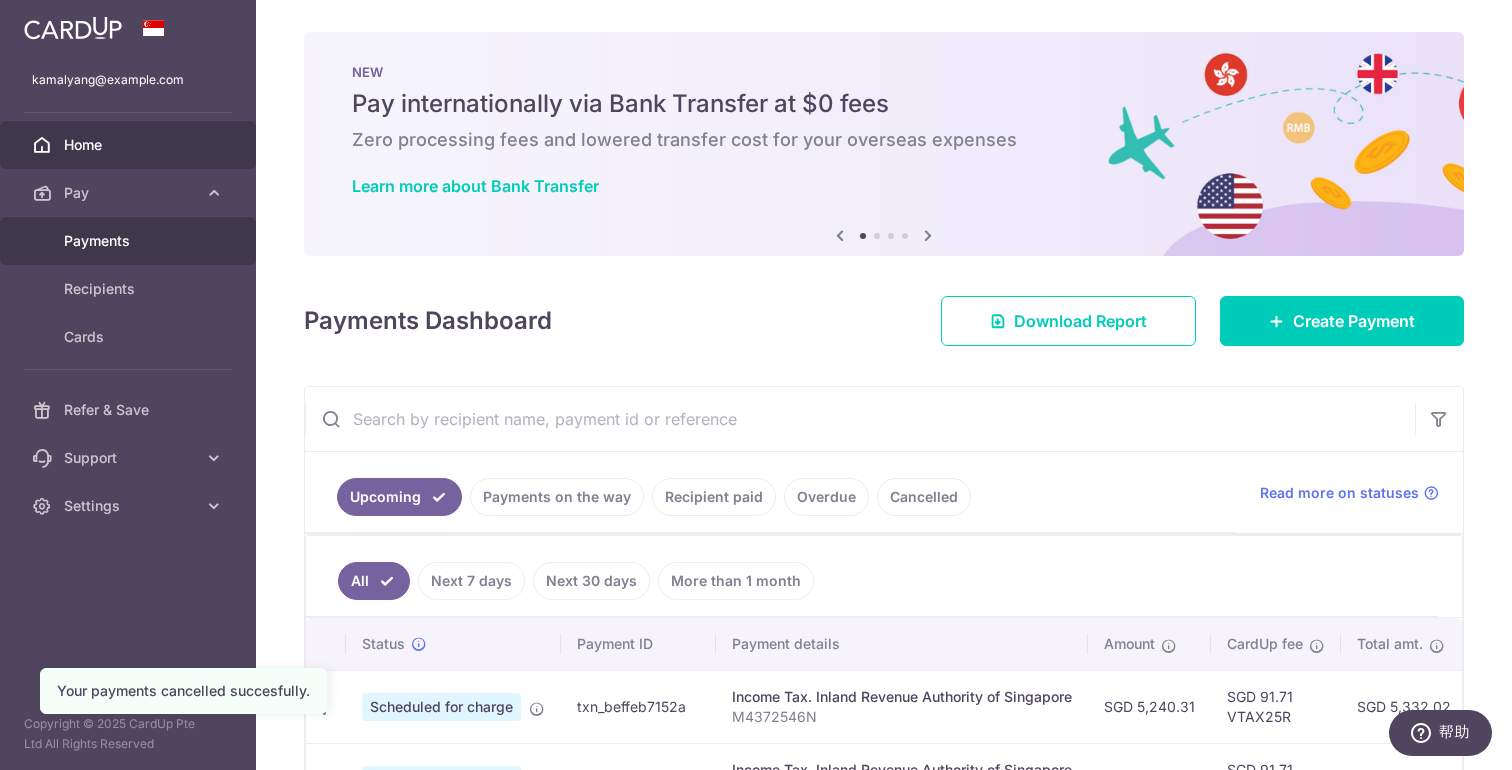 click on "Payments" at bounding box center (130, 241) 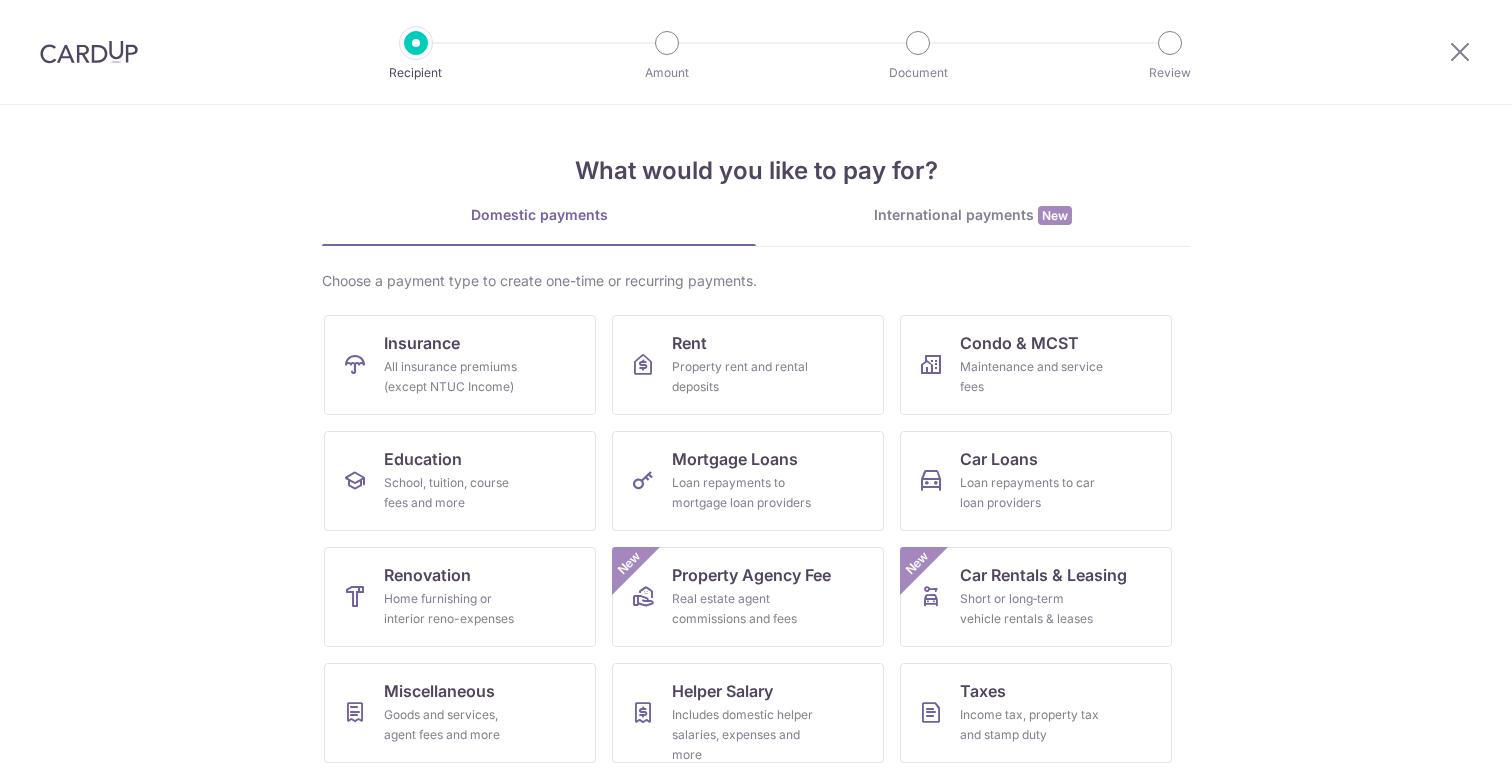 scroll, scrollTop: 0, scrollLeft: 0, axis: both 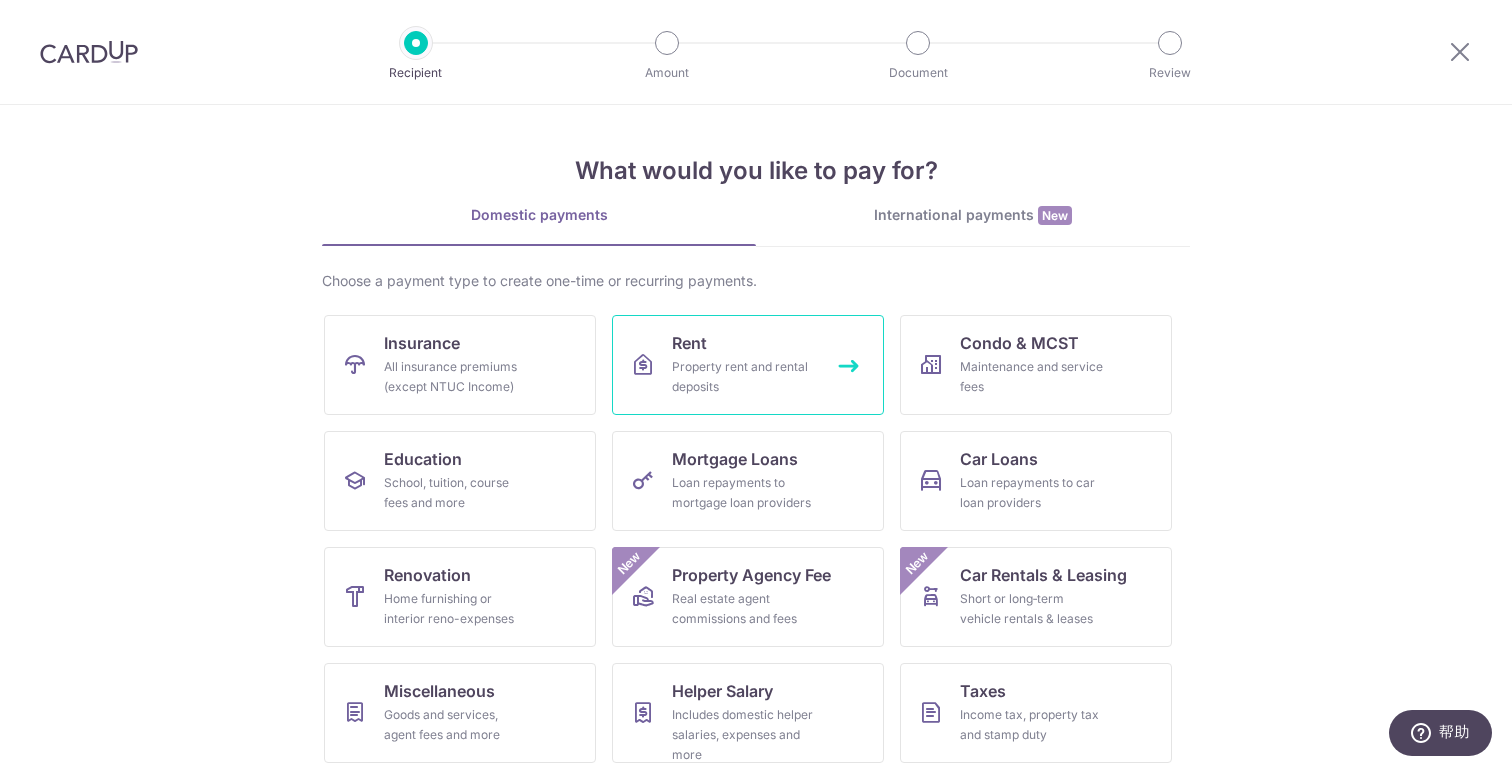 click on "Property rent and rental deposits" at bounding box center [744, 377] 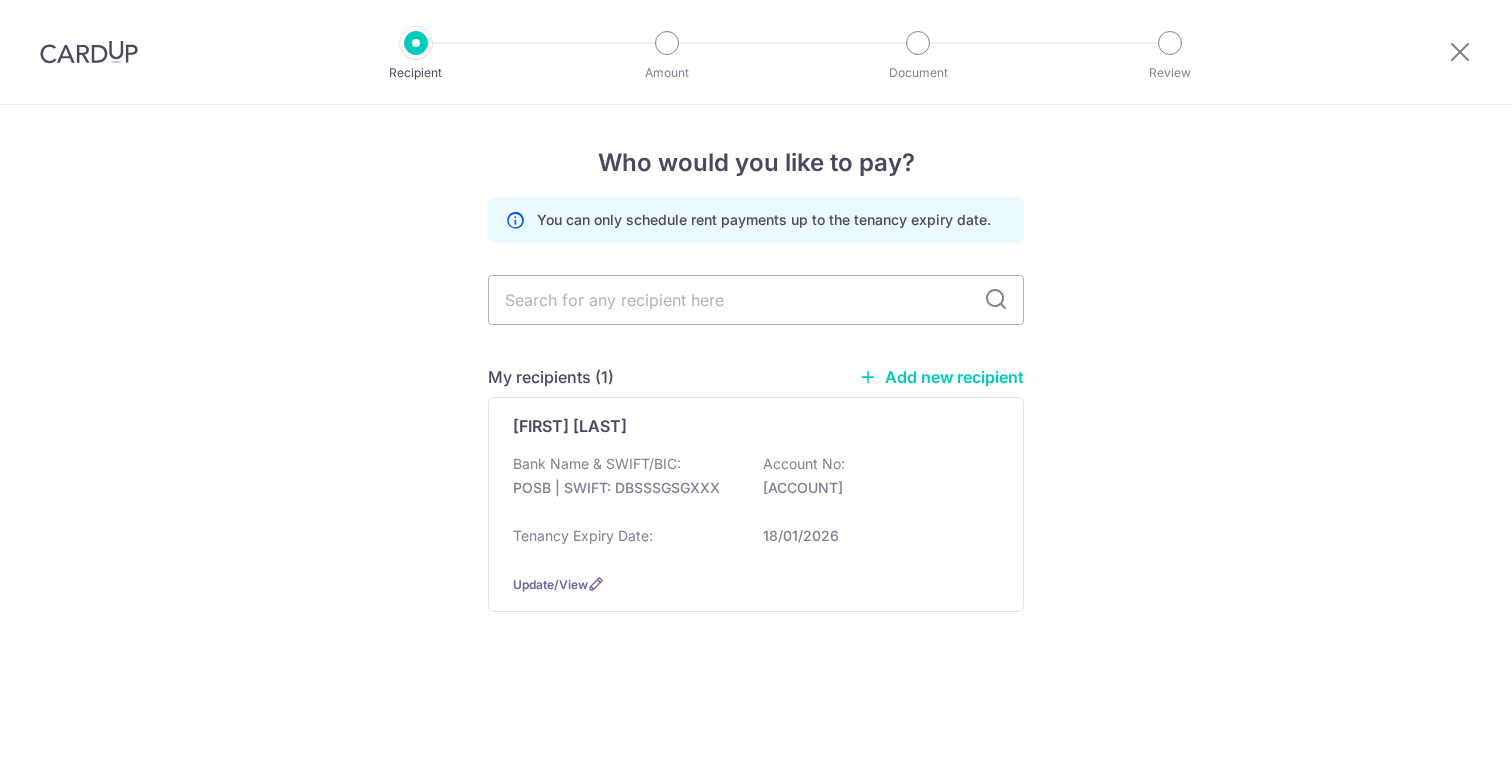 scroll, scrollTop: 0, scrollLeft: 0, axis: both 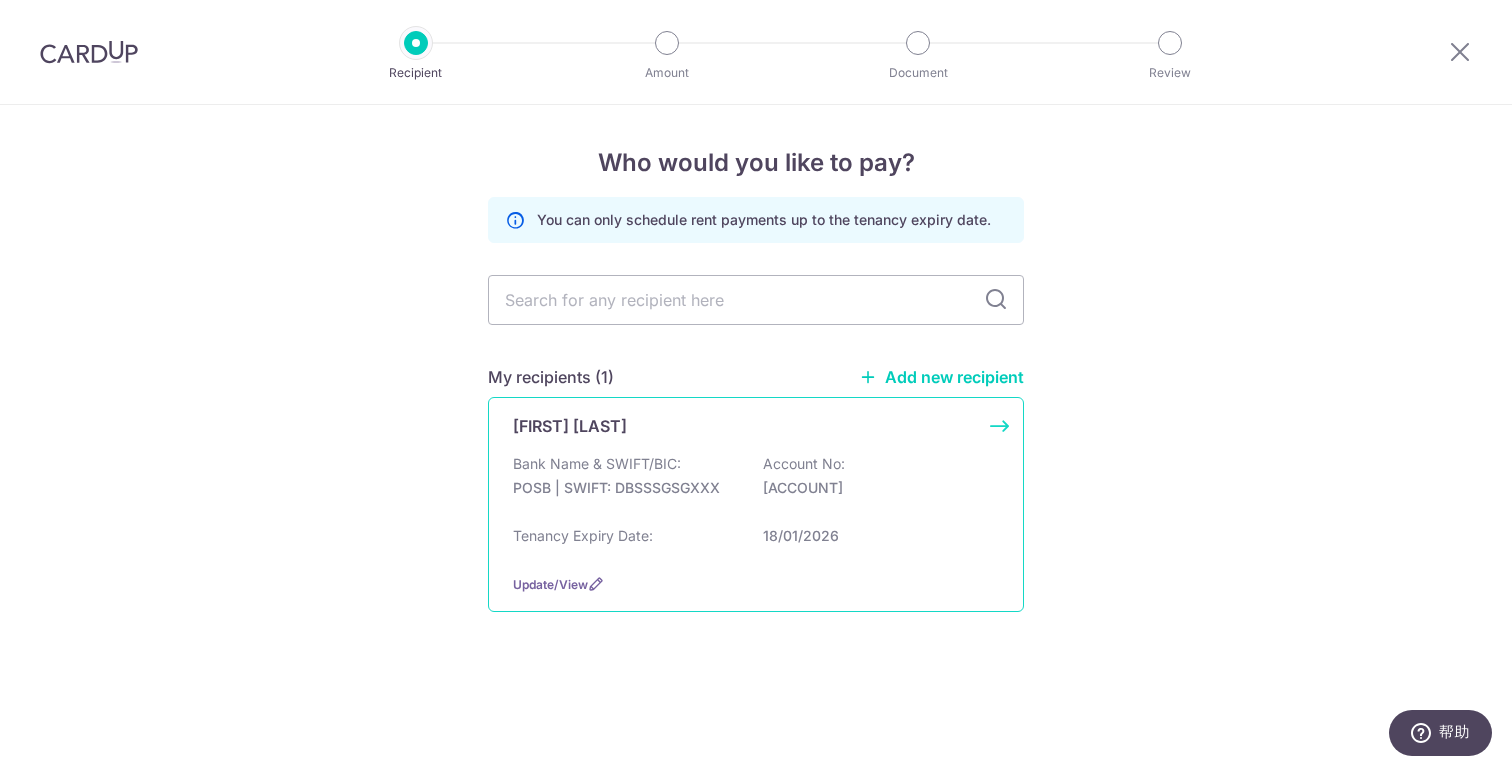 click on "Bank Name & SWIFT/BIC:
POSB | SWIFT: DBSSSGSGXXX
Account No:
126641818" at bounding box center [756, 486] 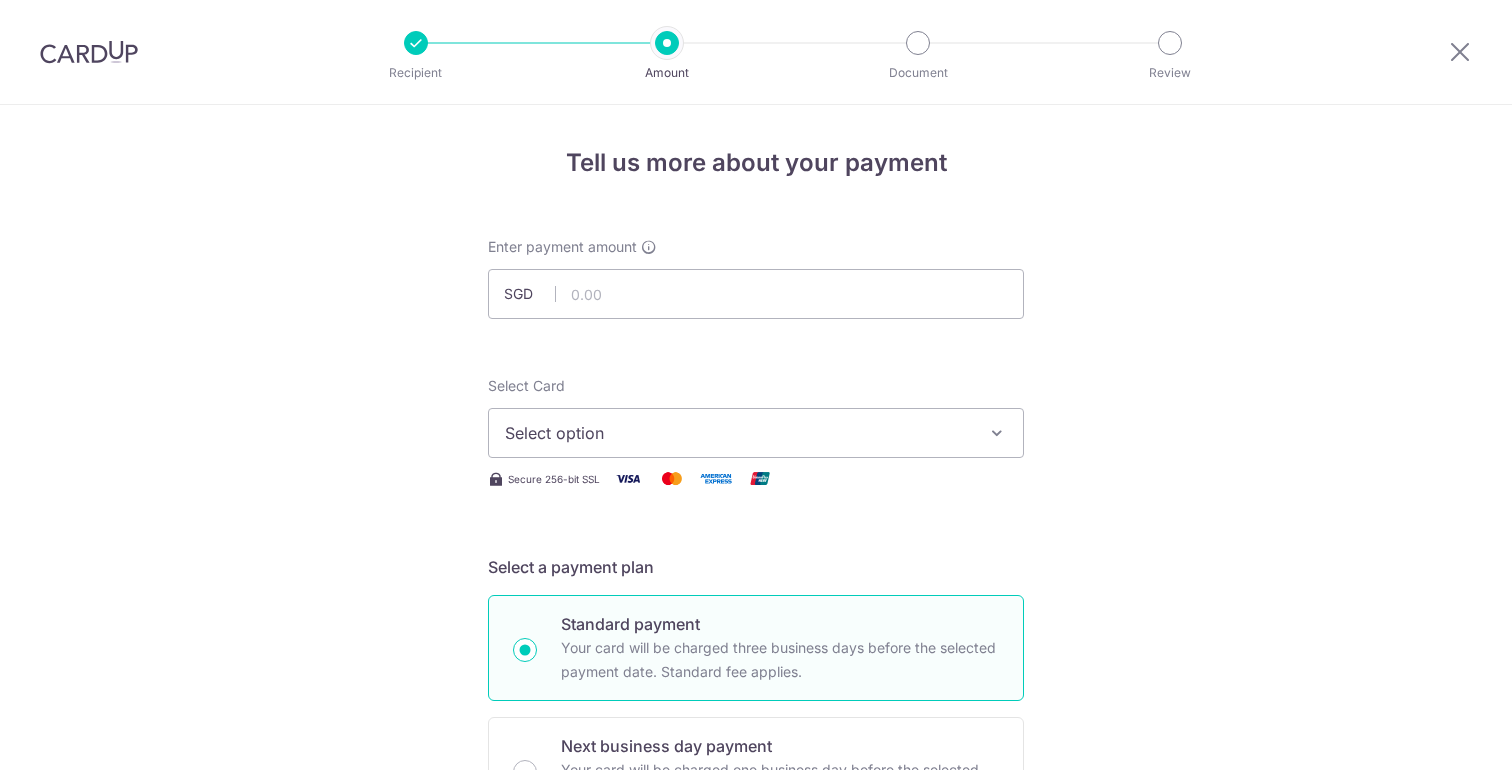 scroll, scrollTop: 0, scrollLeft: 0, axis: both 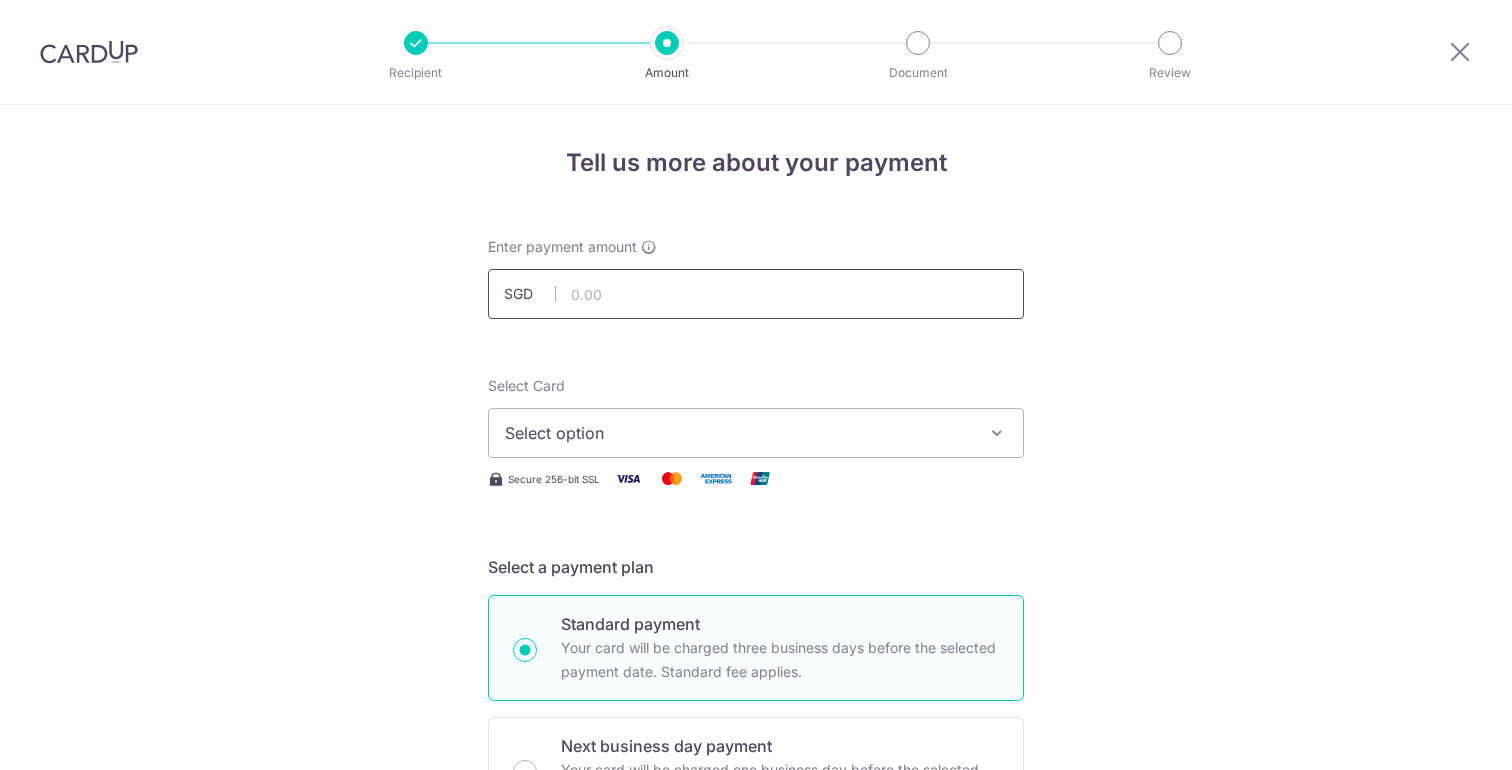 click at bounding box center (756, 294) 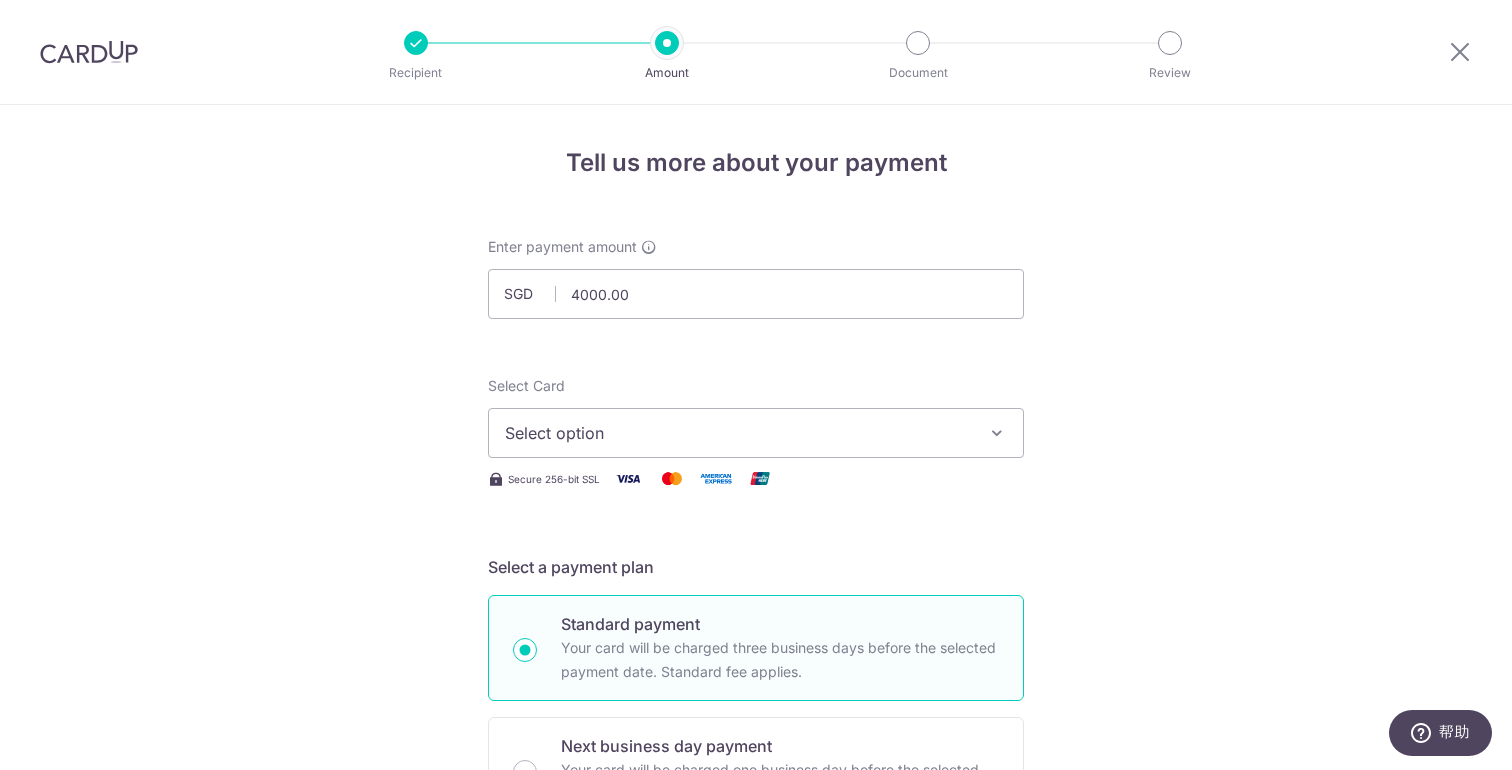 type on "4,000.00" 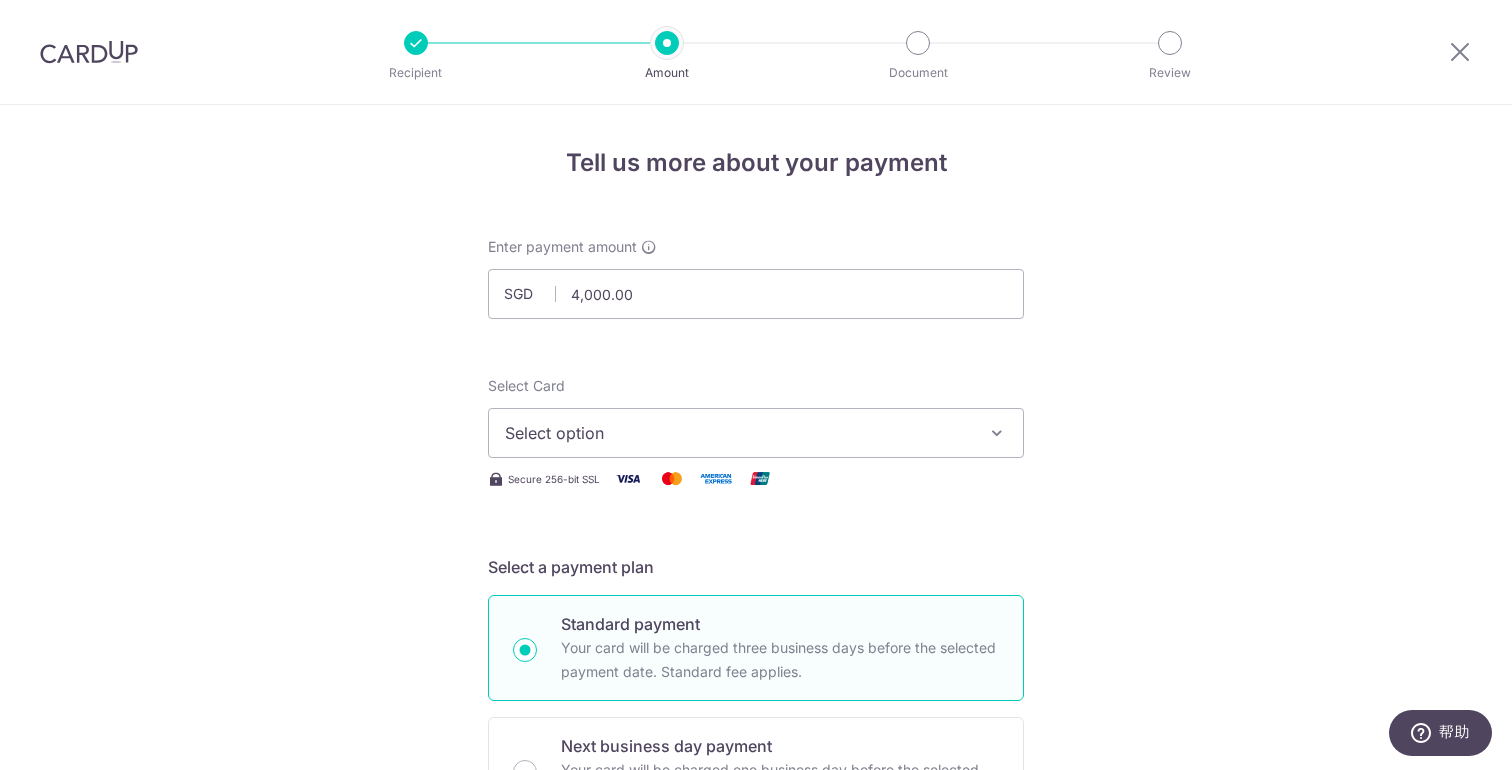 click on "Select option" at bounding box center [738, 433] 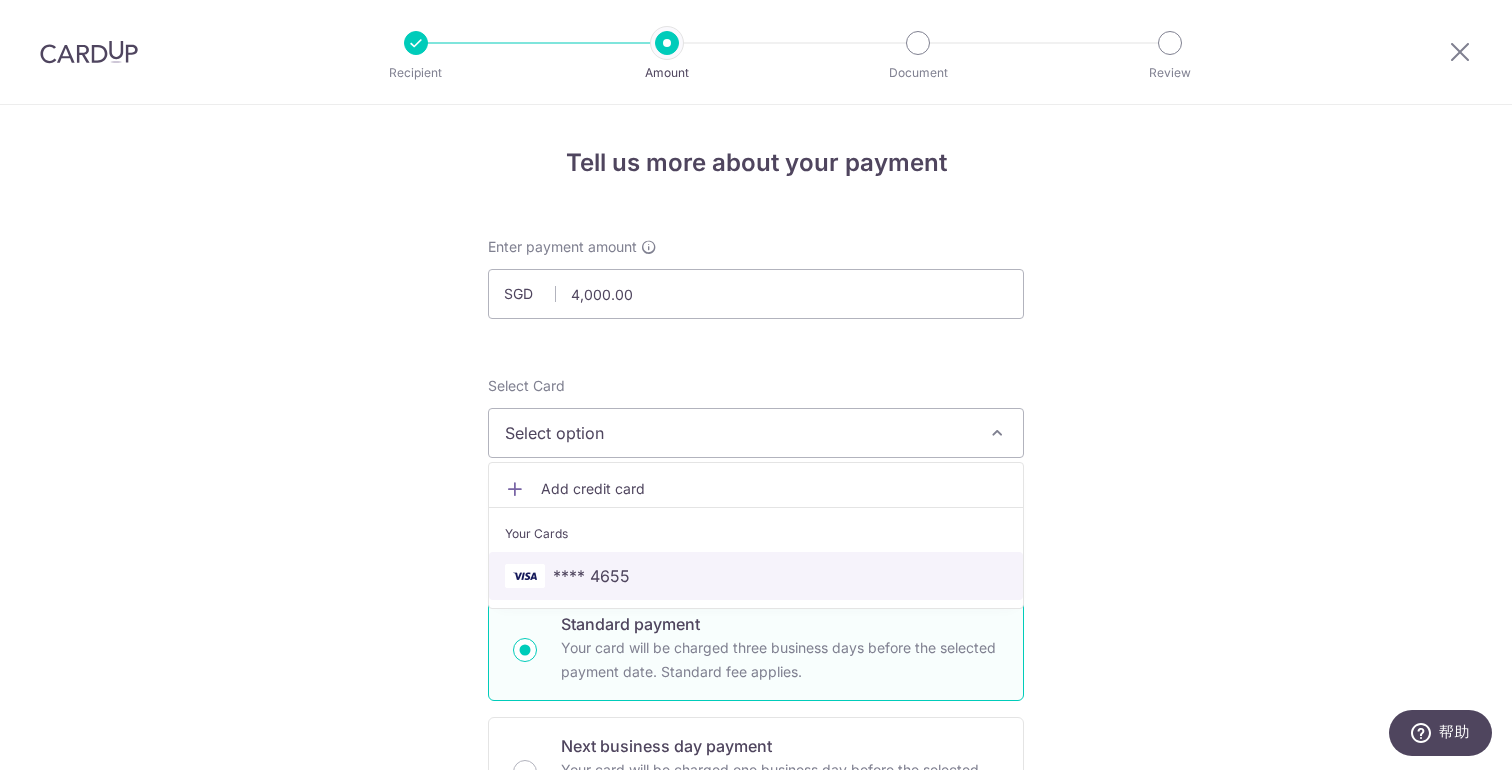 click on "**** 4655" at bounding box center (756, 576) 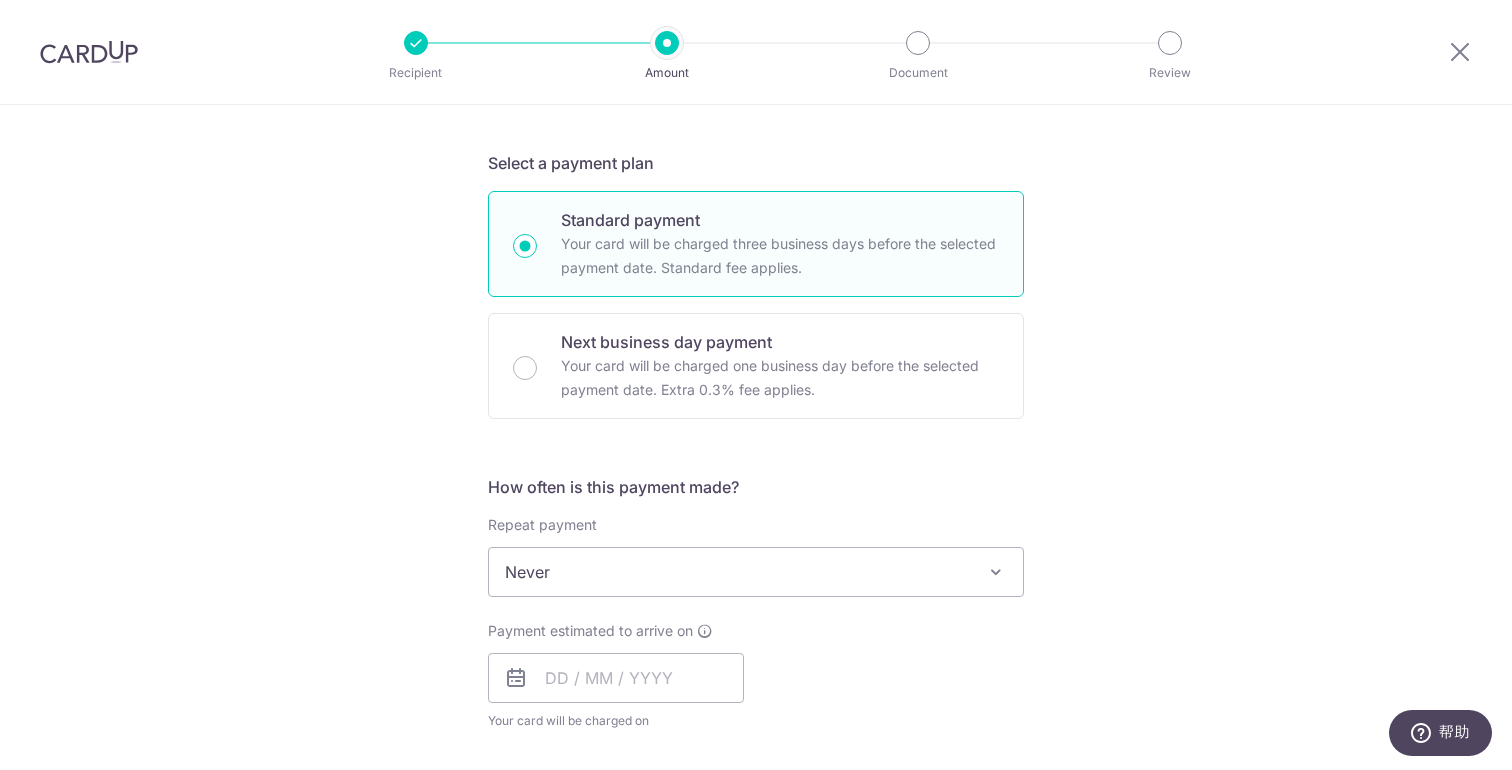 scroll, scrollTop: 405, scrollLeft: 0, axis: vertical 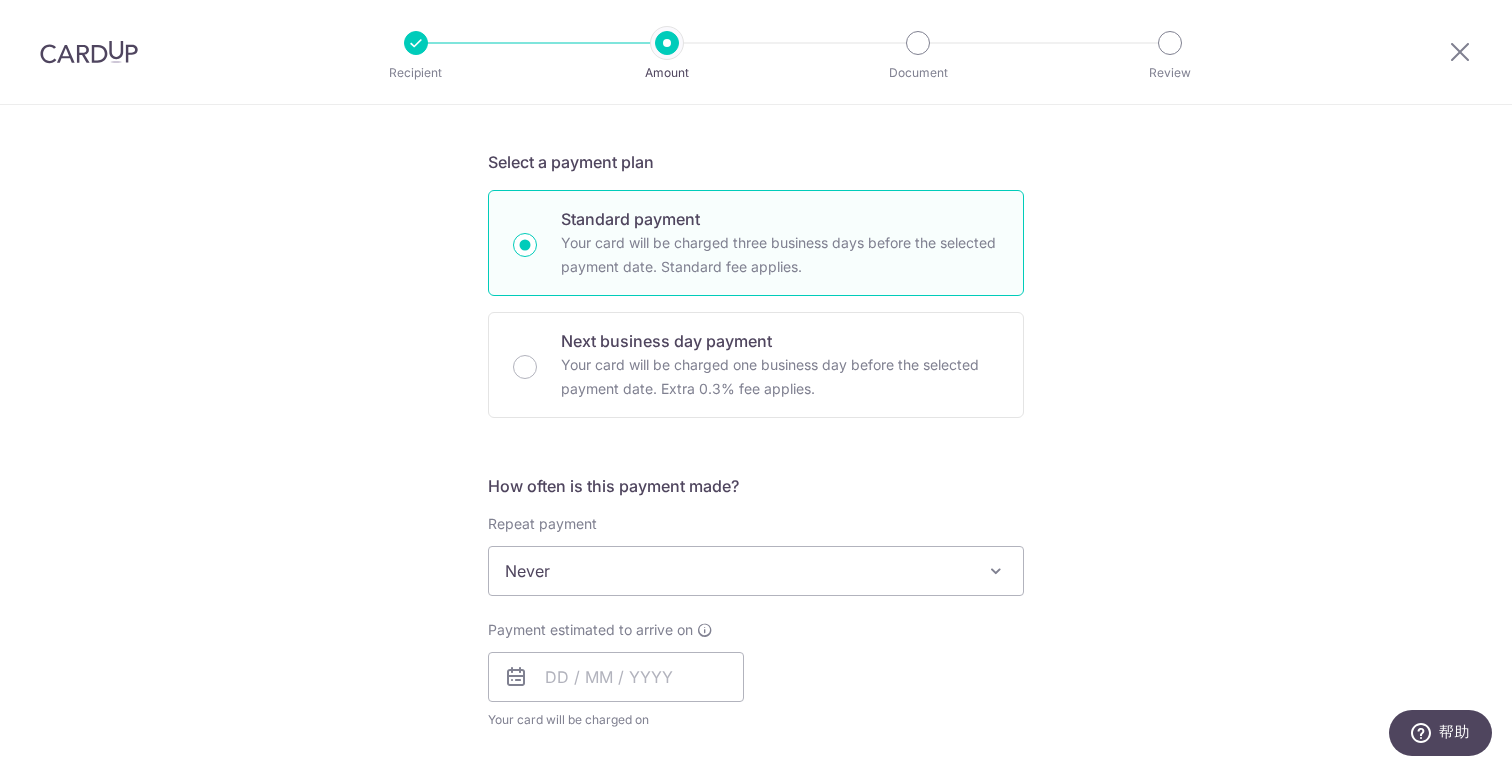 click on "Never" at bounding box center (756, 571) 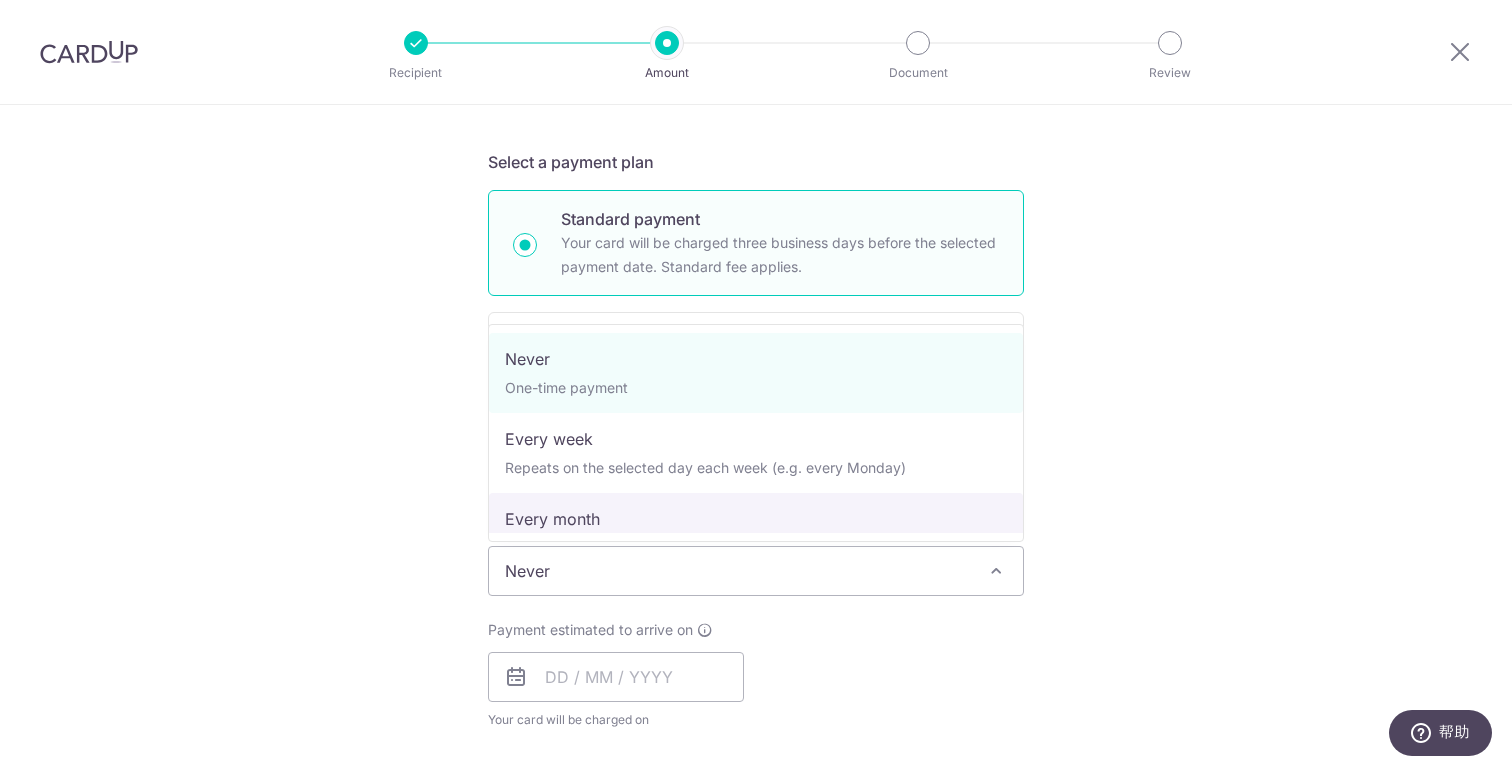 select on "3" 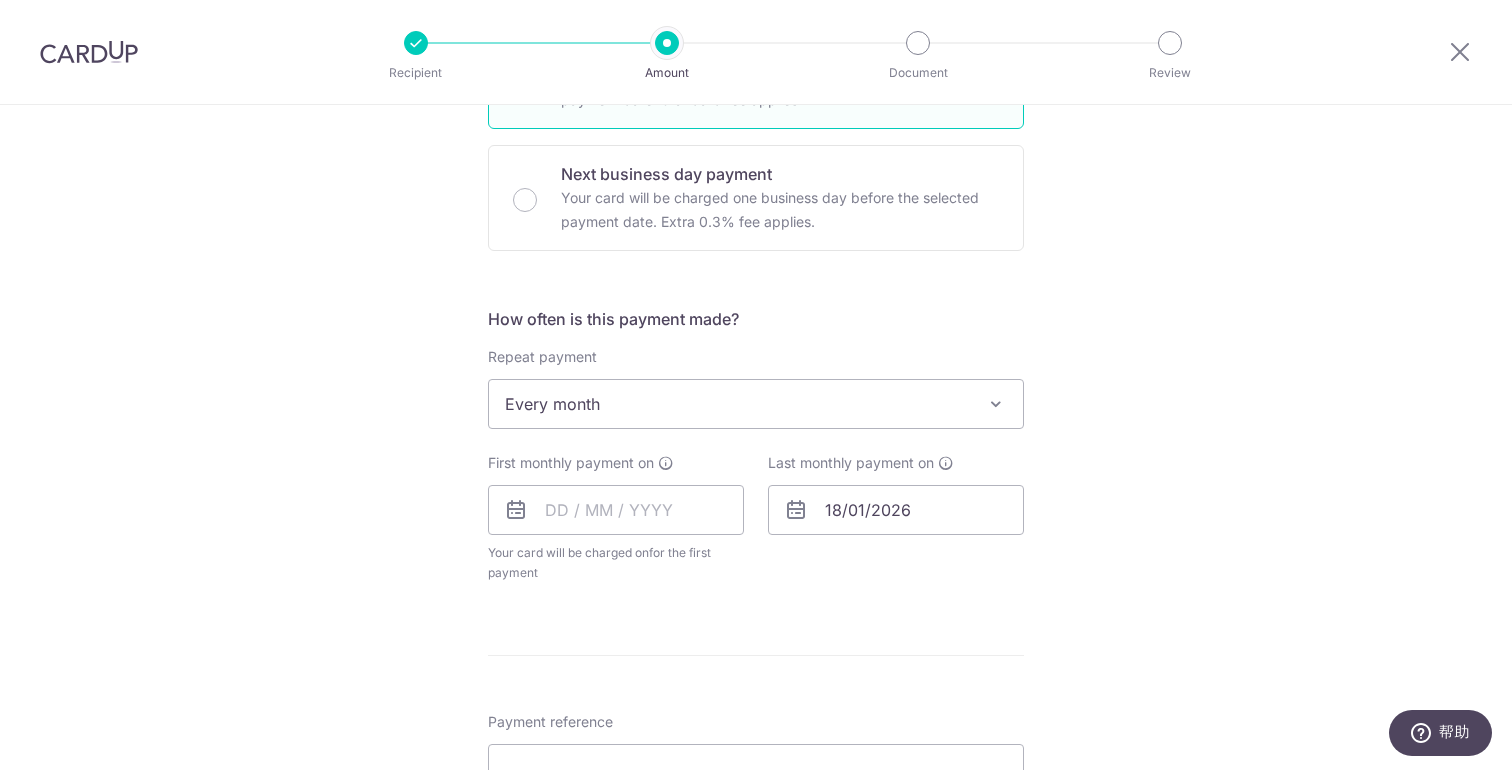 scroll, scrollTop: 718, scrollLeft: 0, axis: vertical 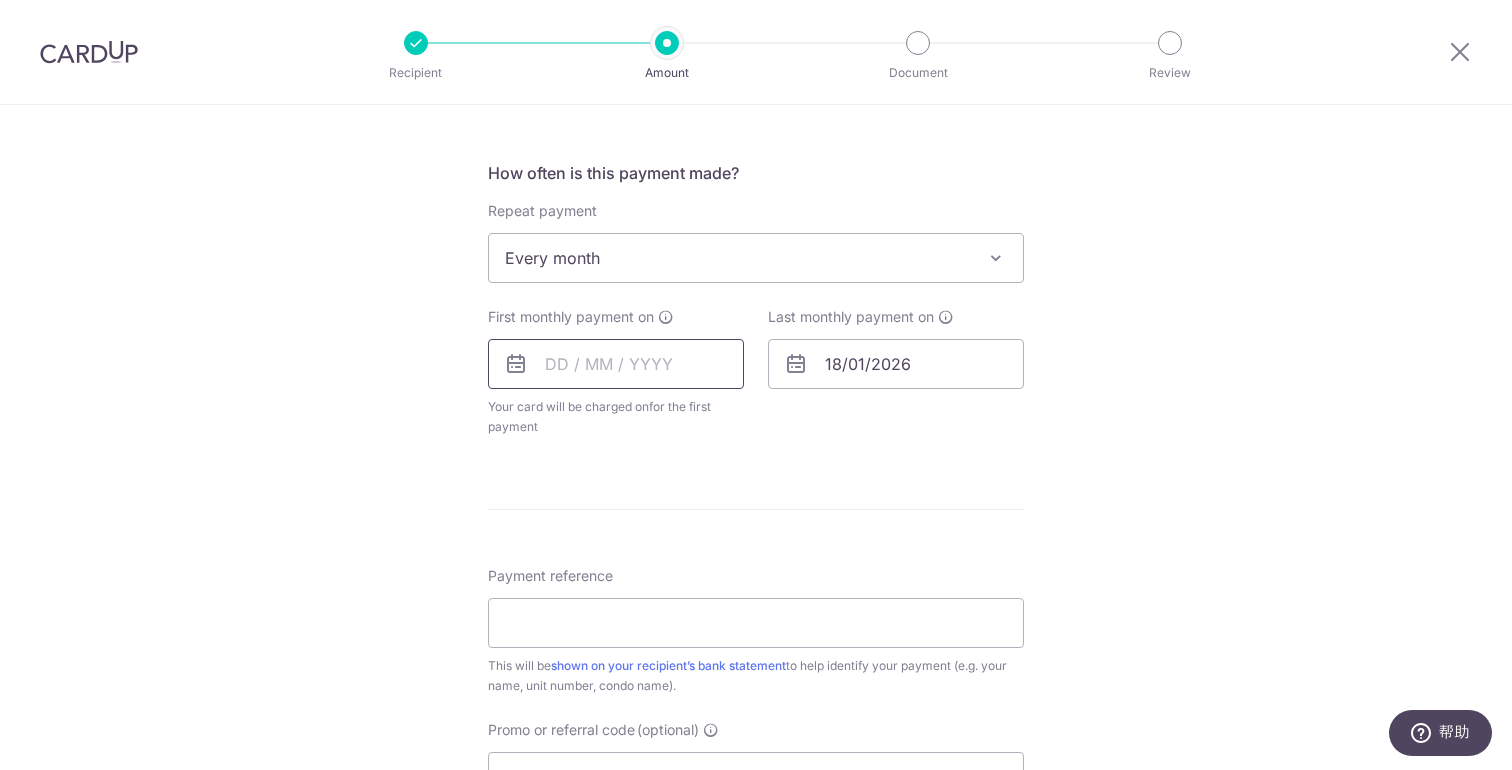 click at bounding box center [616, 364] 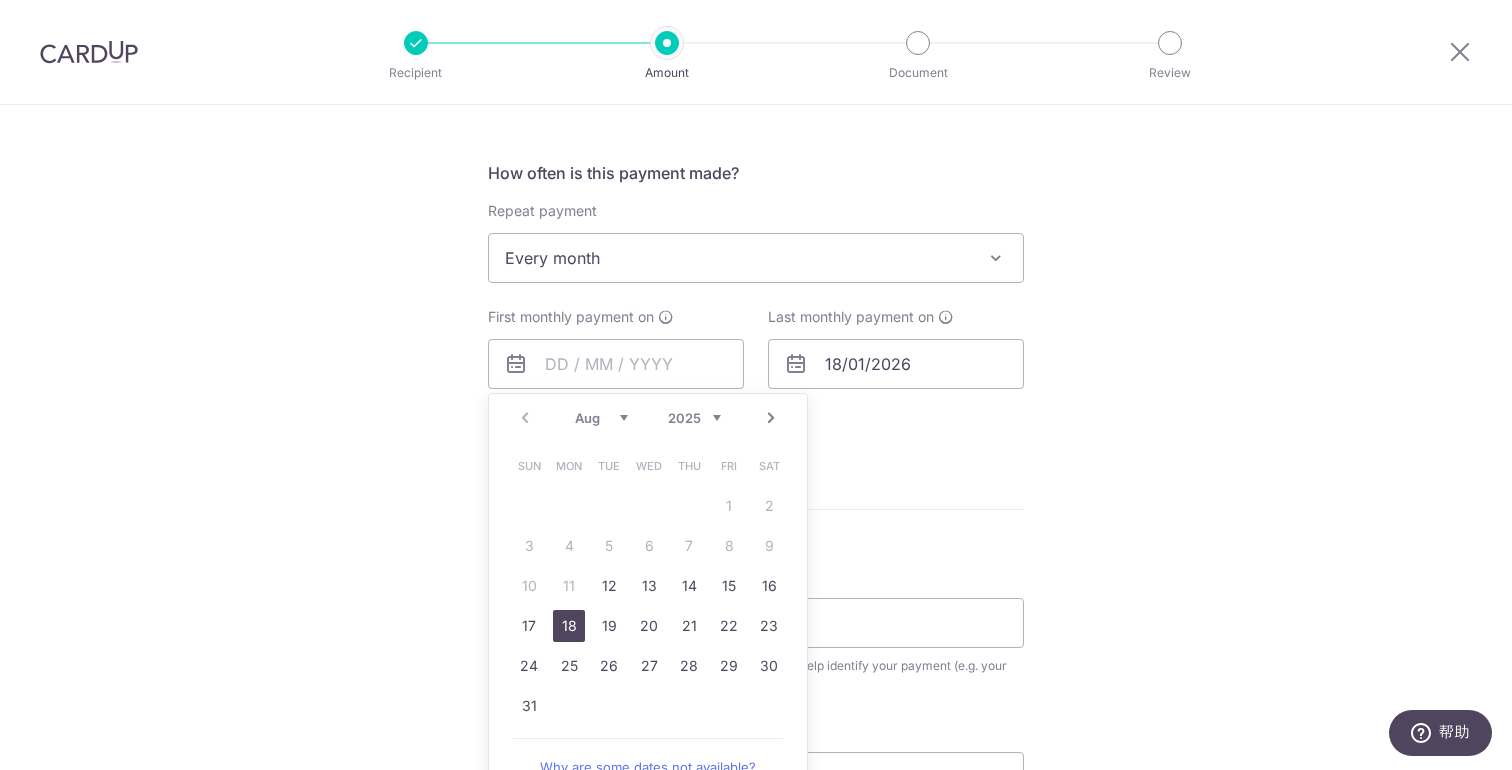 click on "18" at bounding box center [569, 626] 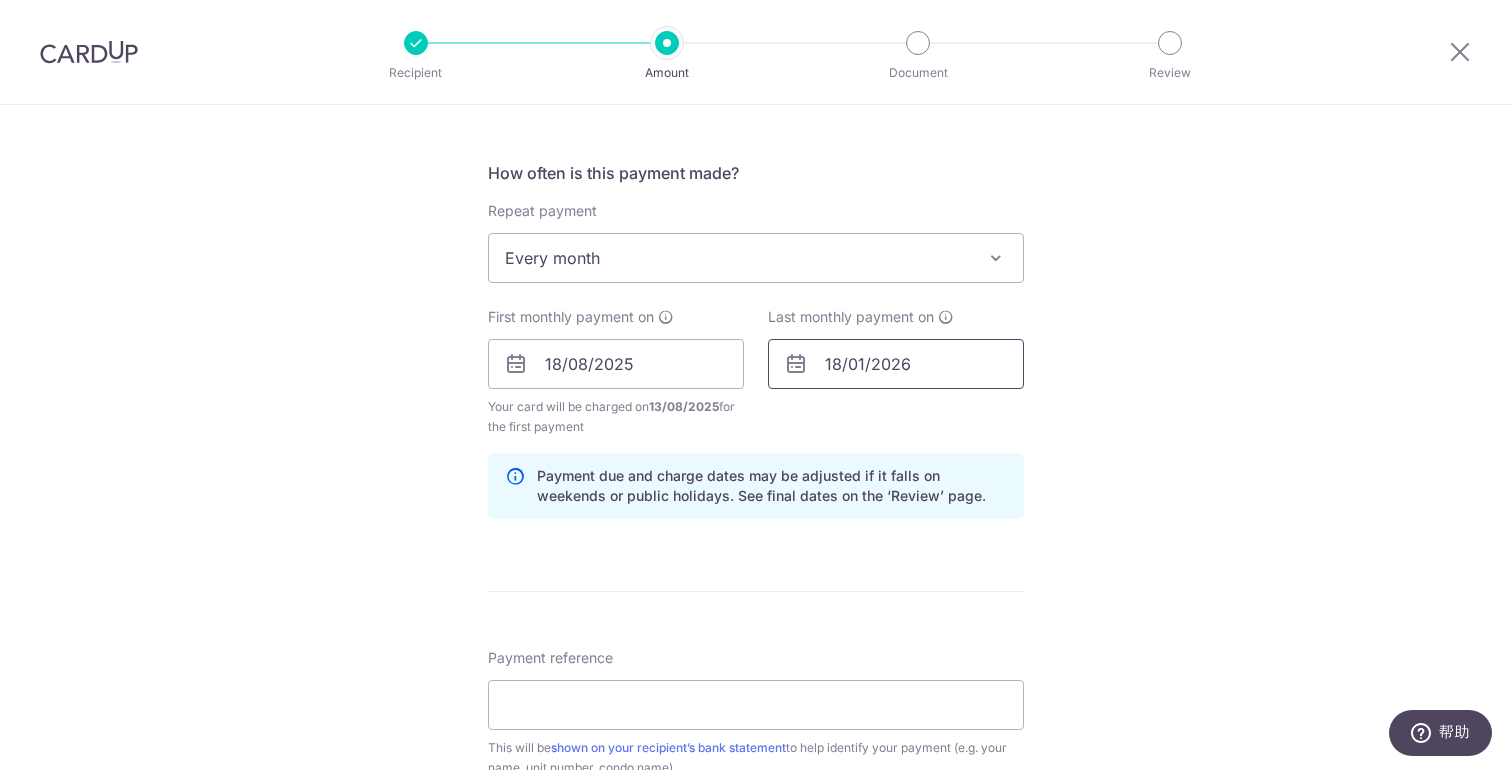 click on "18/01/2026" at bounding box center [896, 364] 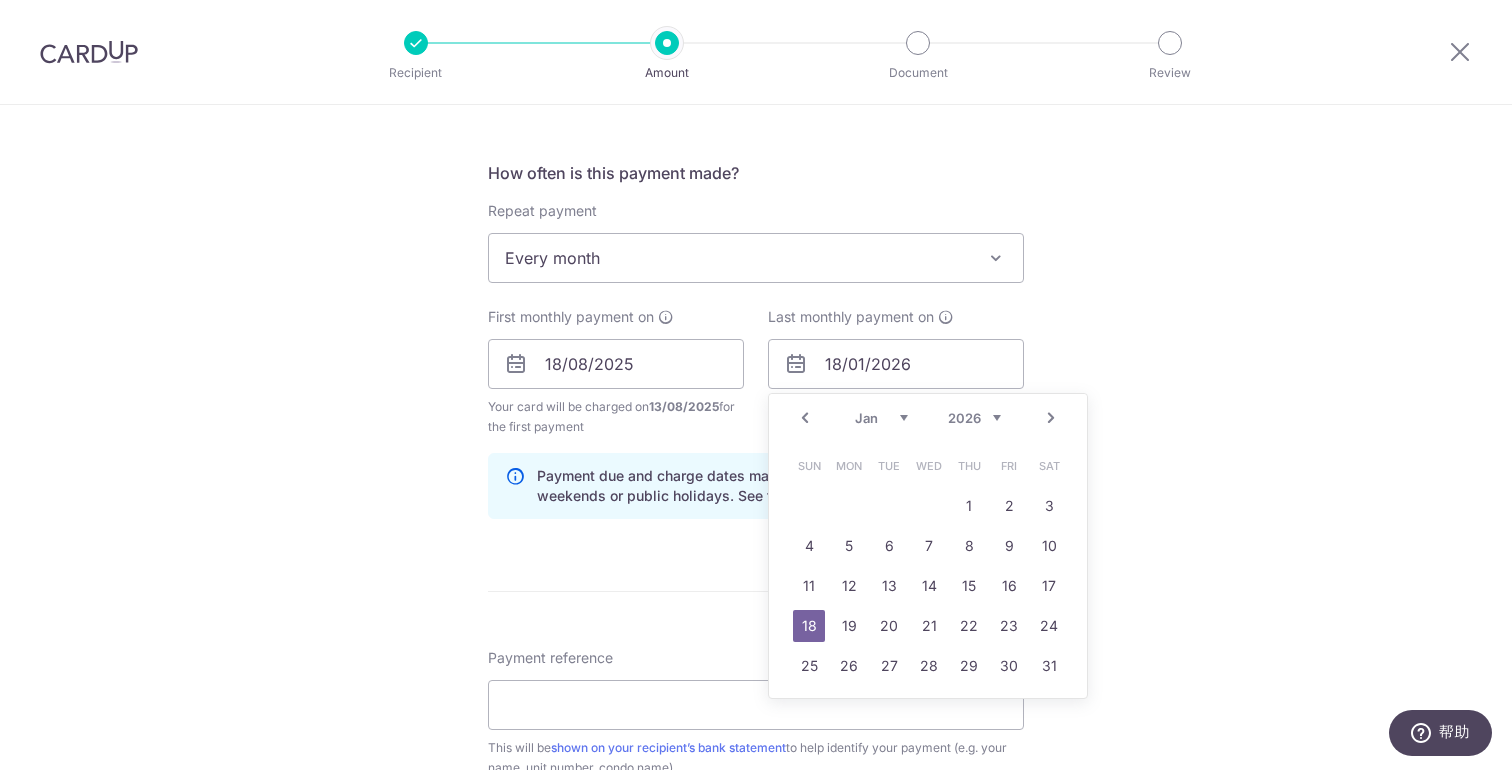 click on "Prev" at bounding box center [805, 418] 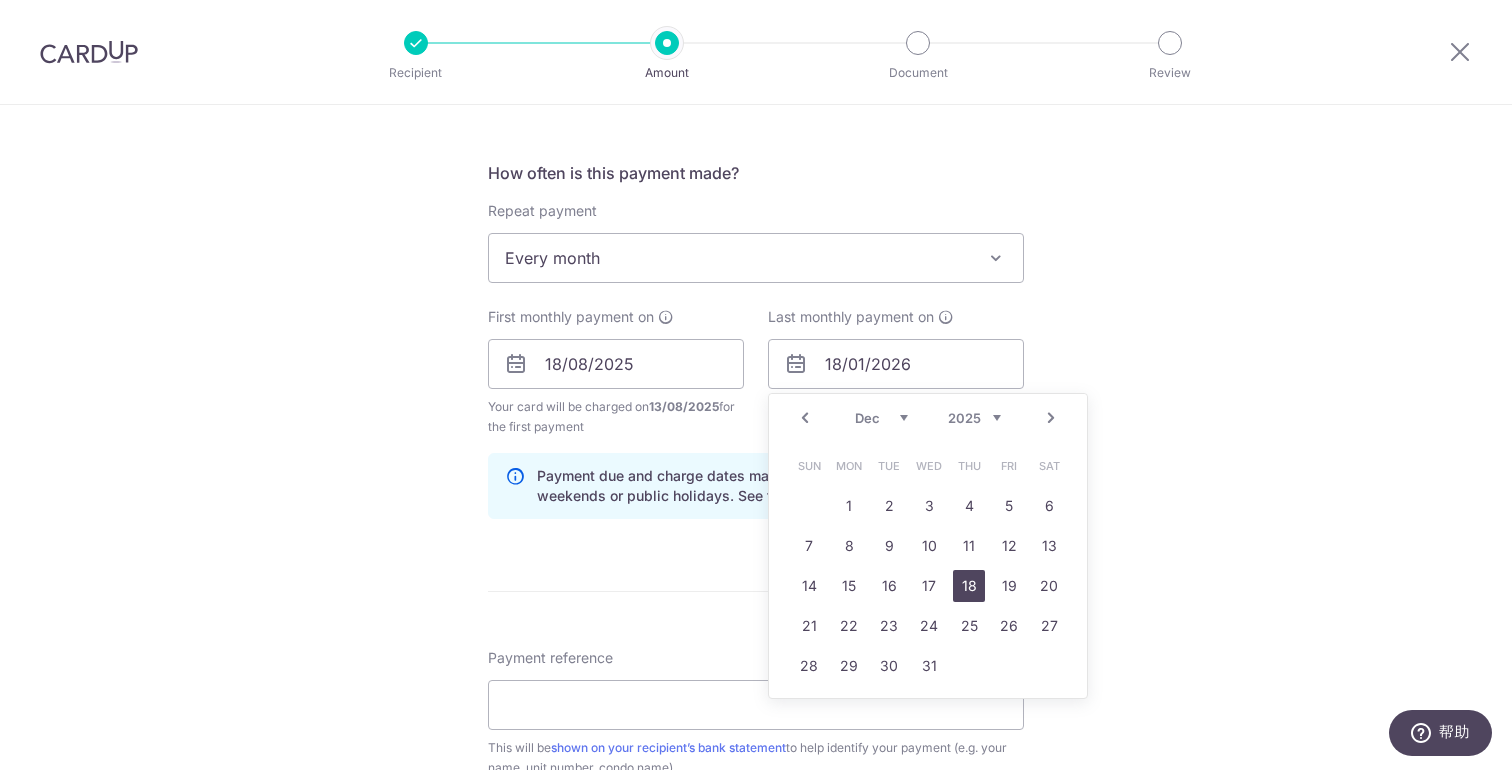 click on "18" at bounding box center (969, 586) 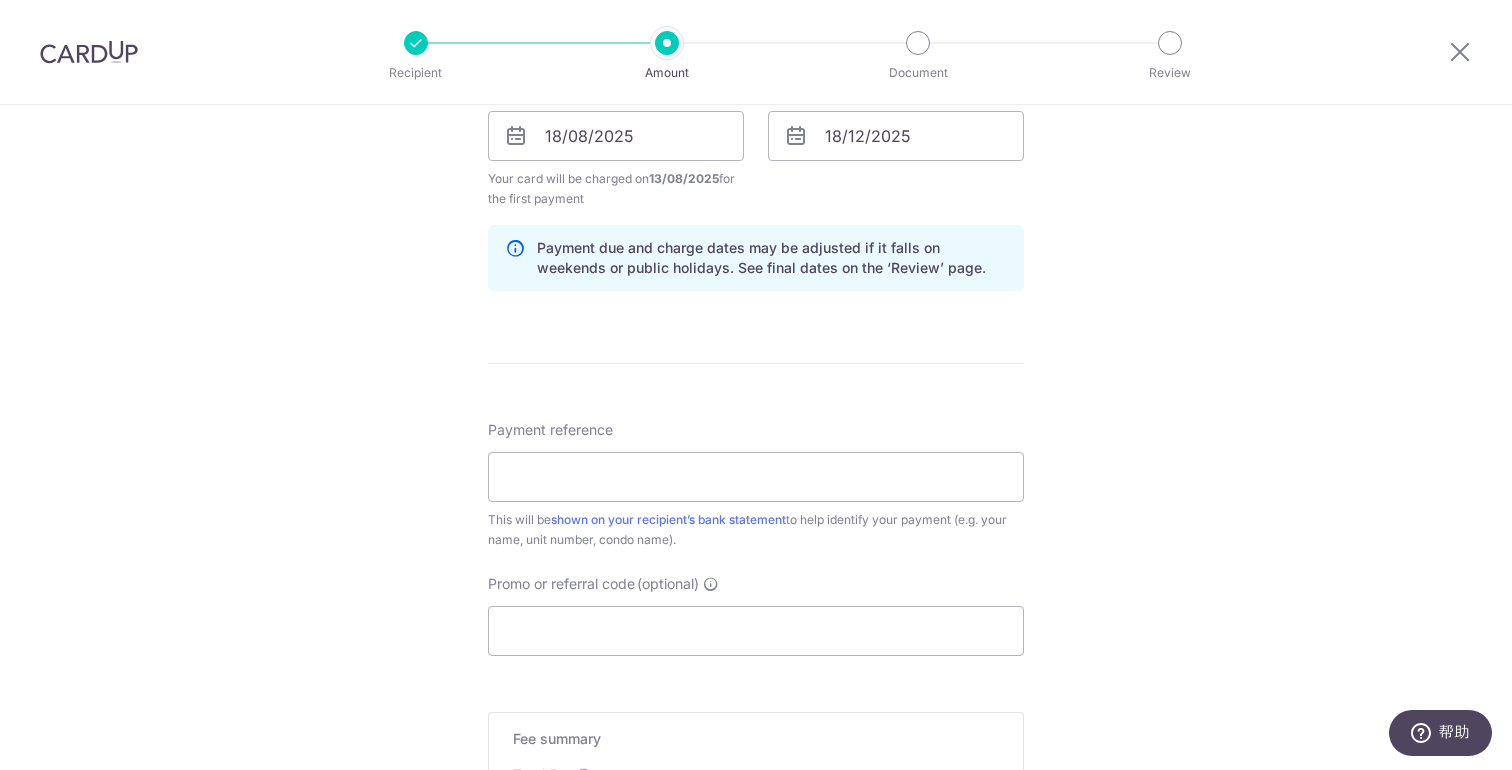 scroll, scrollTop: 959, scrollLeft: 0, axis: vertical 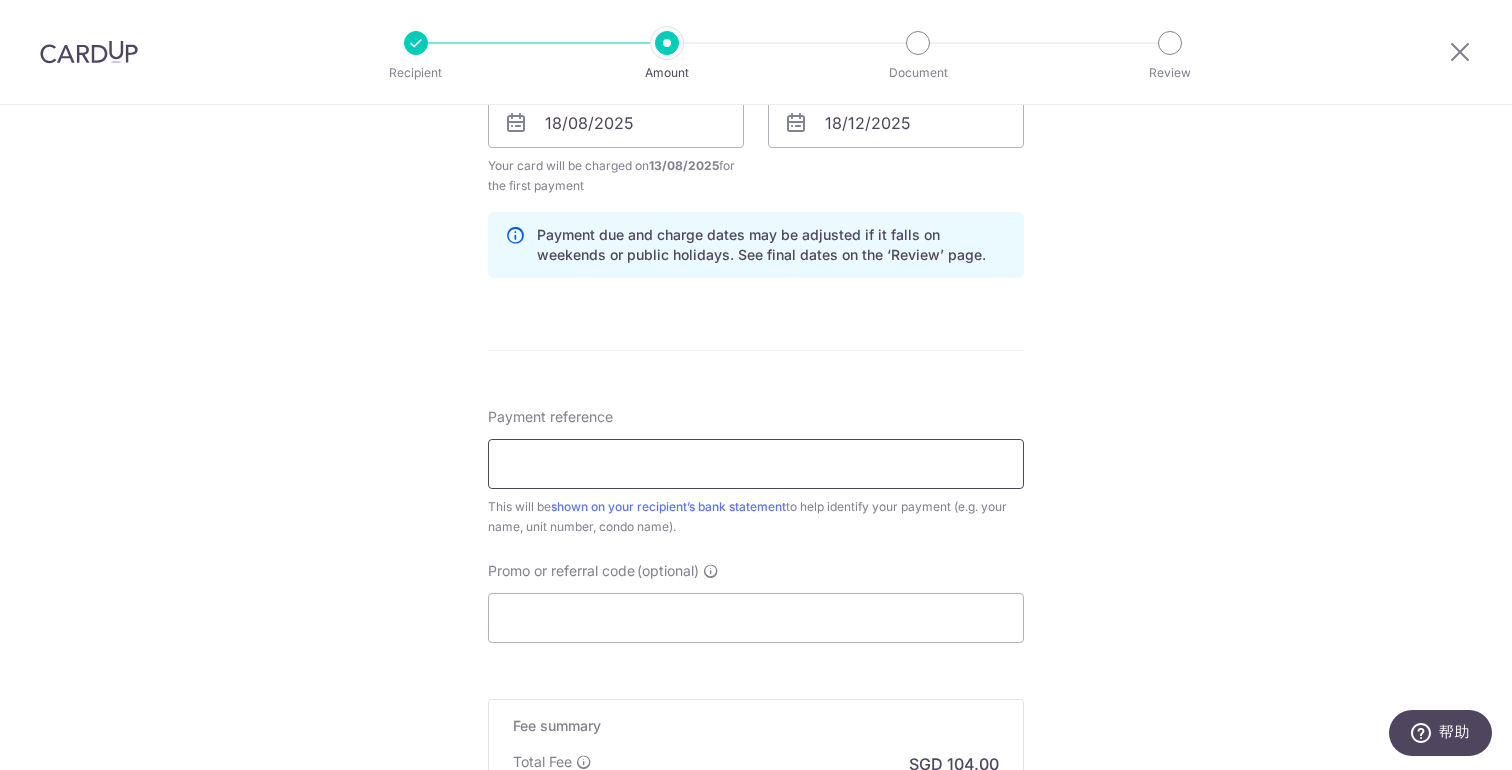 click on "Payment reference" at bounding box center (756, 464) 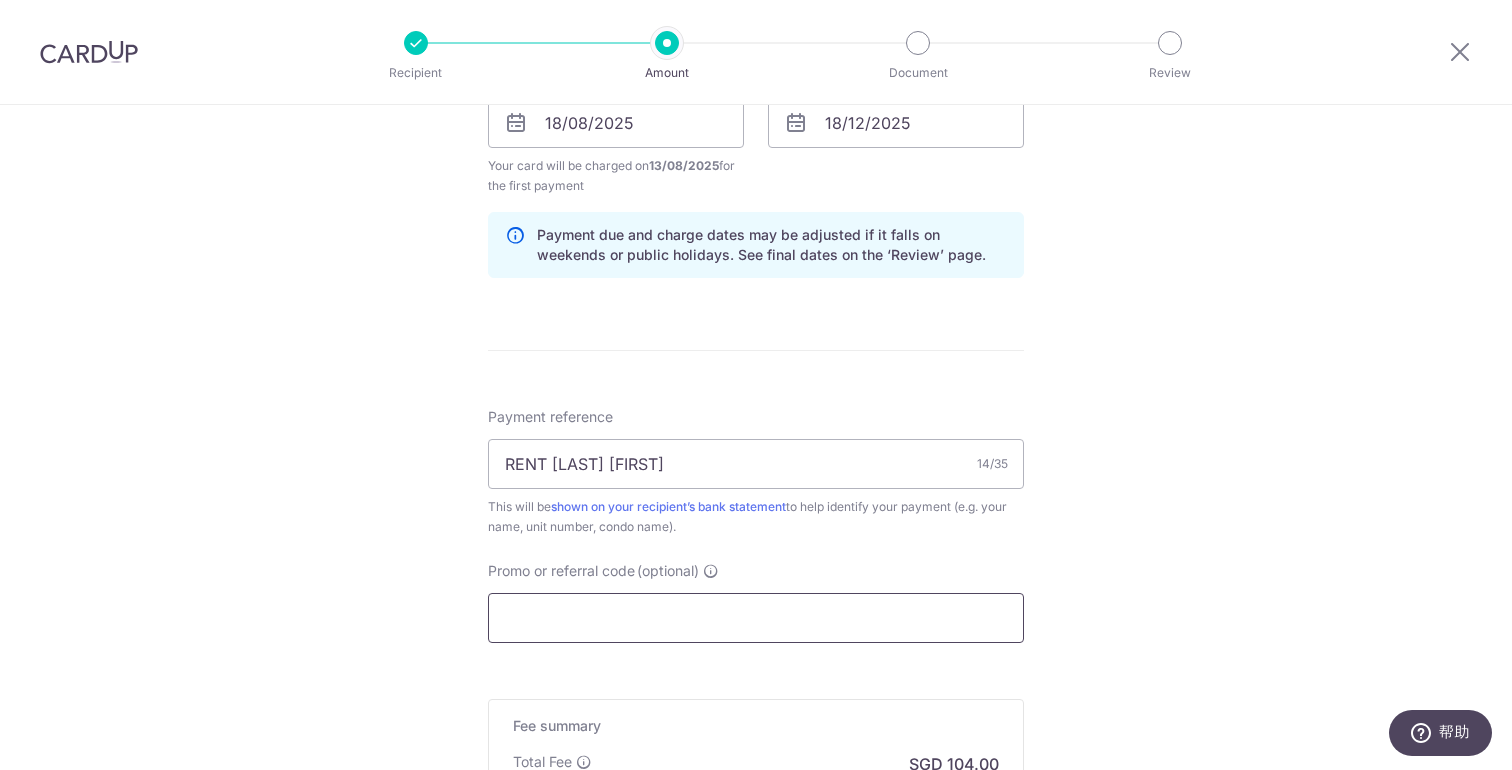 click on "Promo or referral code
(optional)" at bounding box center [756, 618] 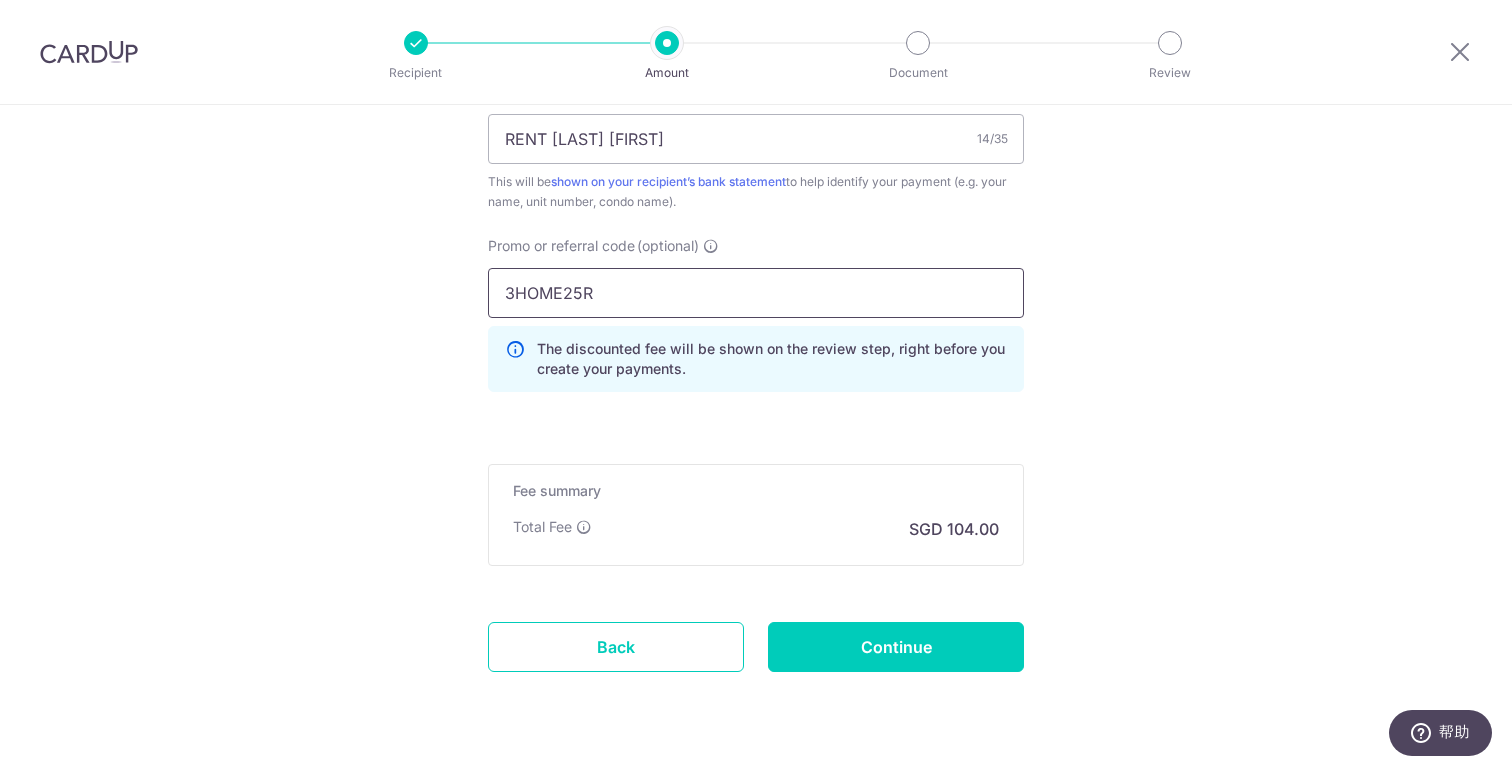 scroll, scrollTop: 1285, scrollLeft: 0, axis: vertical 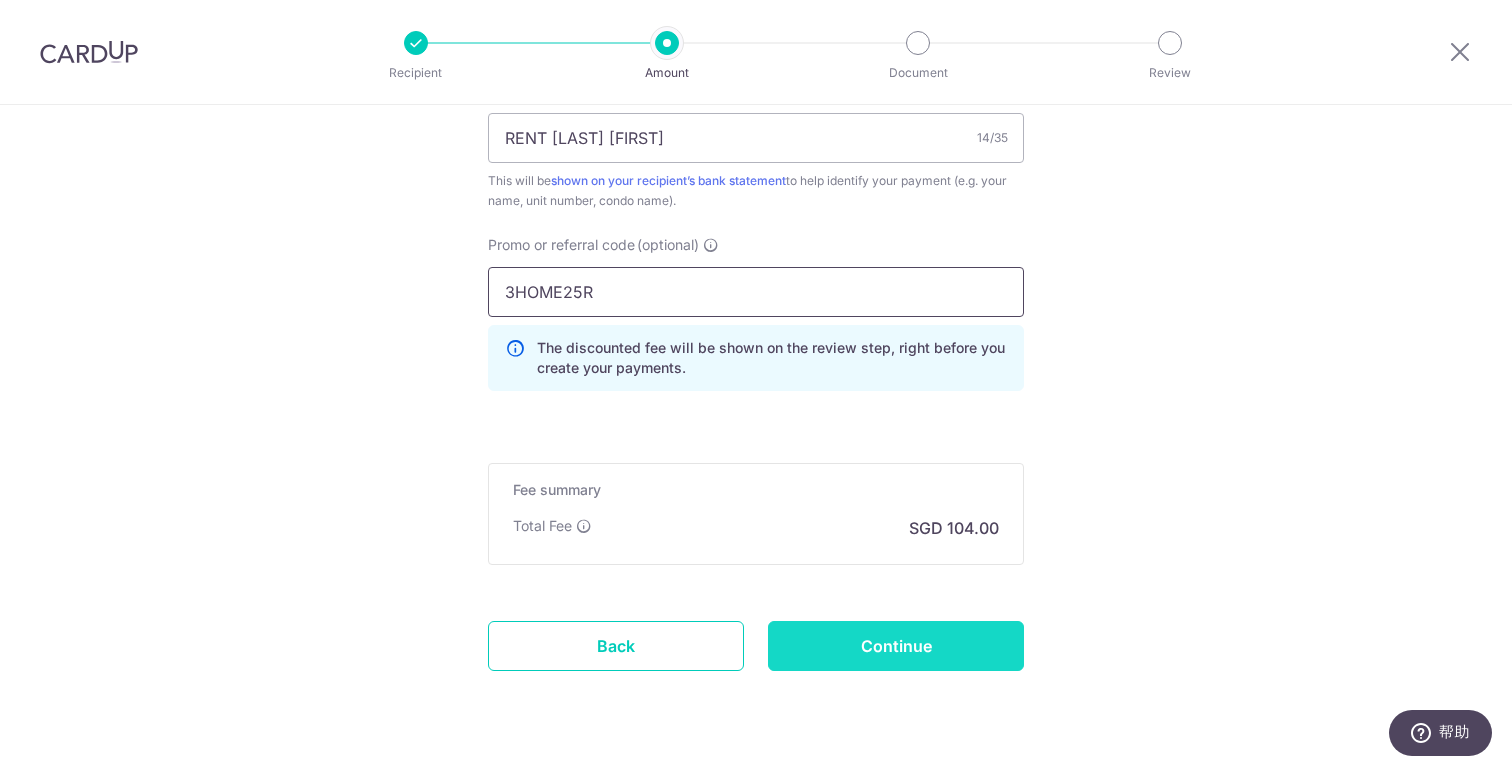 type on "3HOME25R" 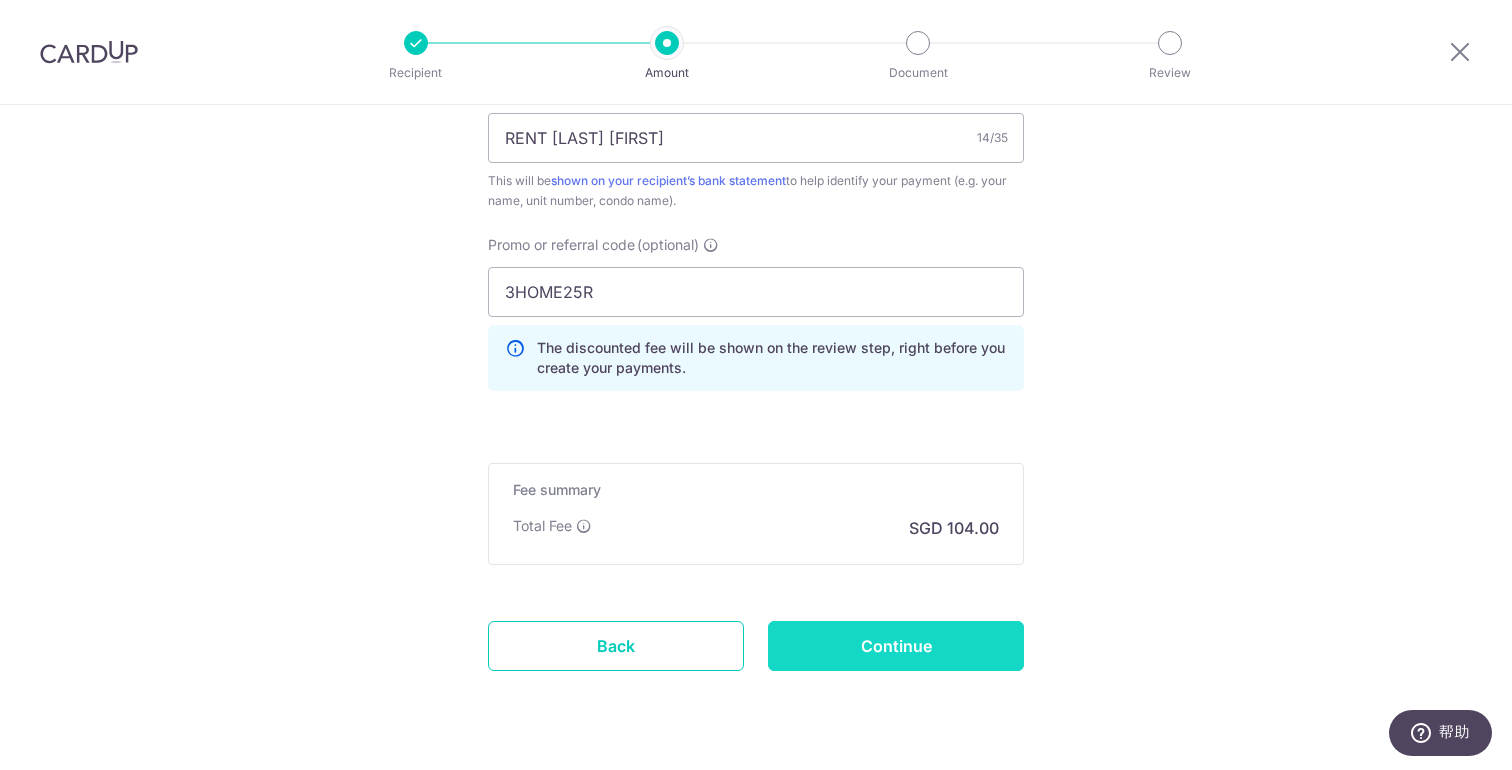 click on "Continue" at bounding box center [896, 646] 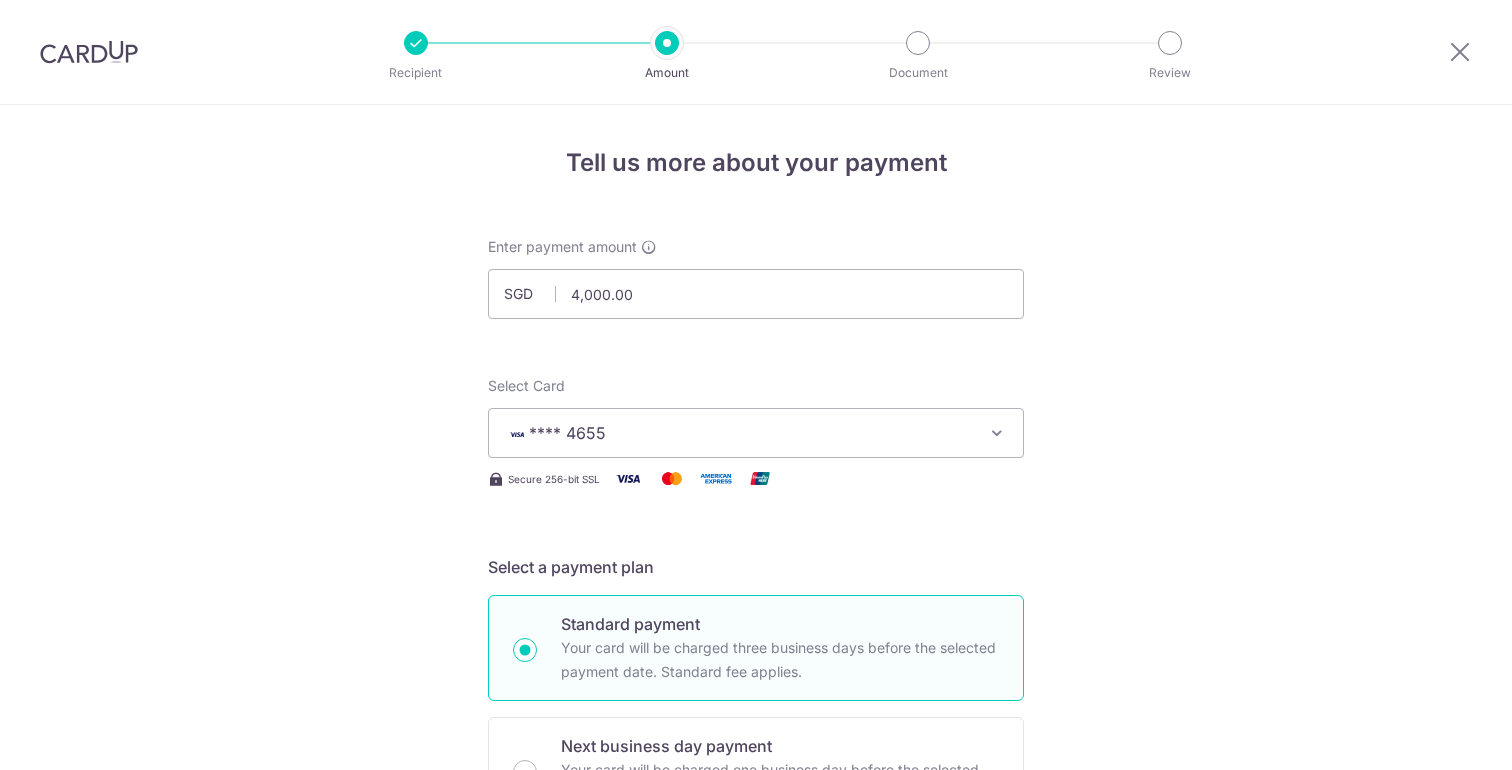 scroll, scrollTop: 0, scrollLeft: 0, axis: both 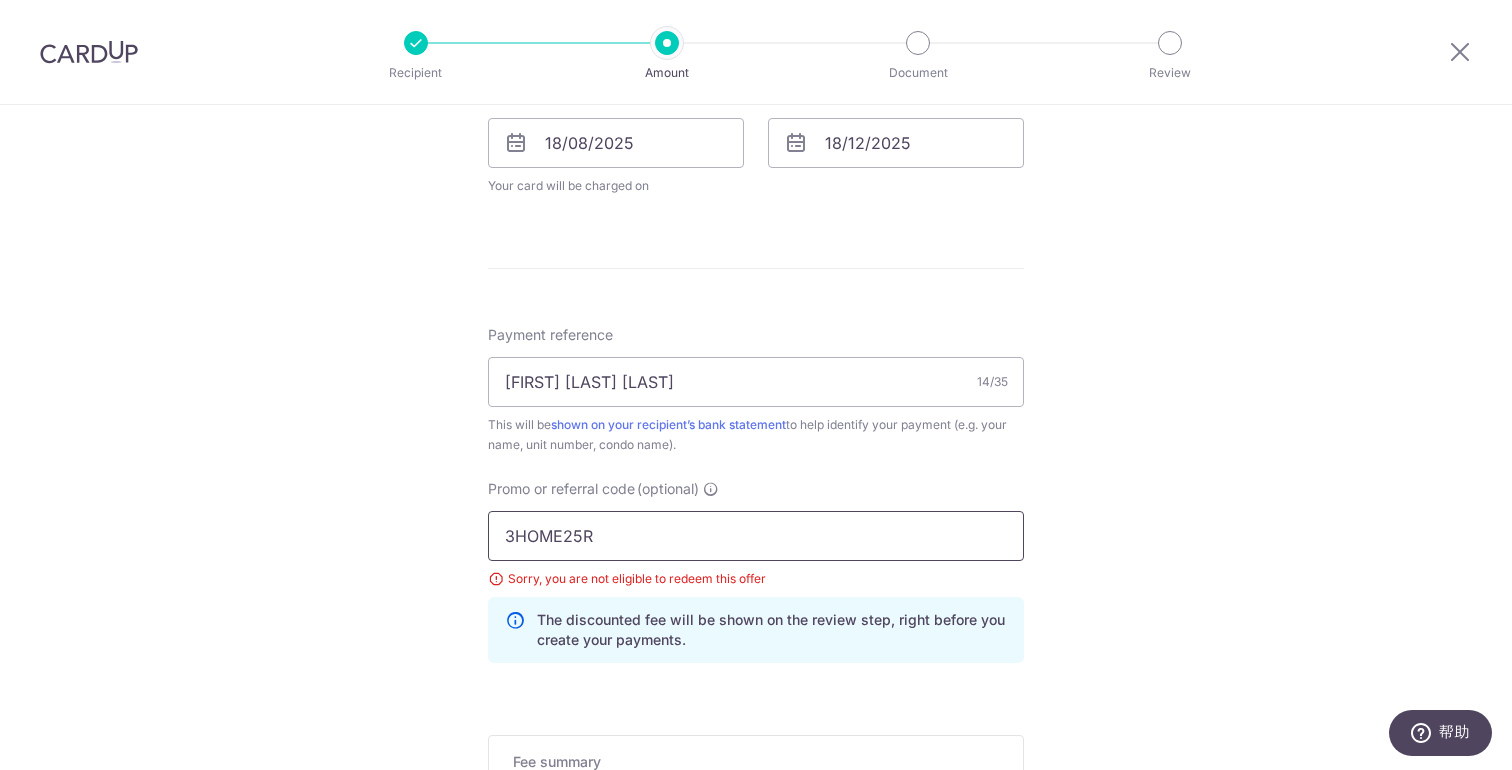drag, startPoint x: 613, startPoint y: 532, endPoint x: 416, endPoint y: 523, distance: 197.20547 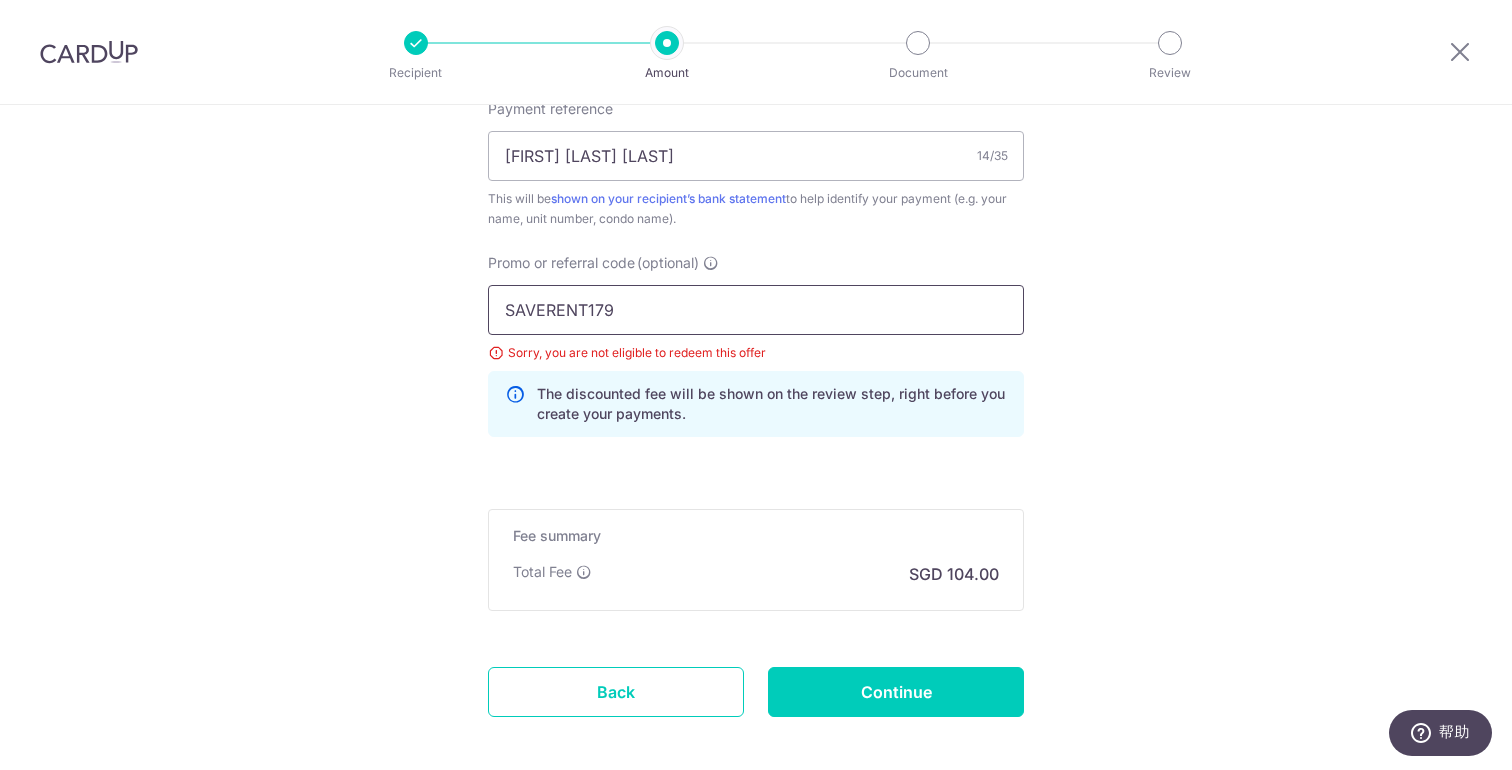 scroll, scrollTop: 1170, scrollLeft: 0, axis: vertical 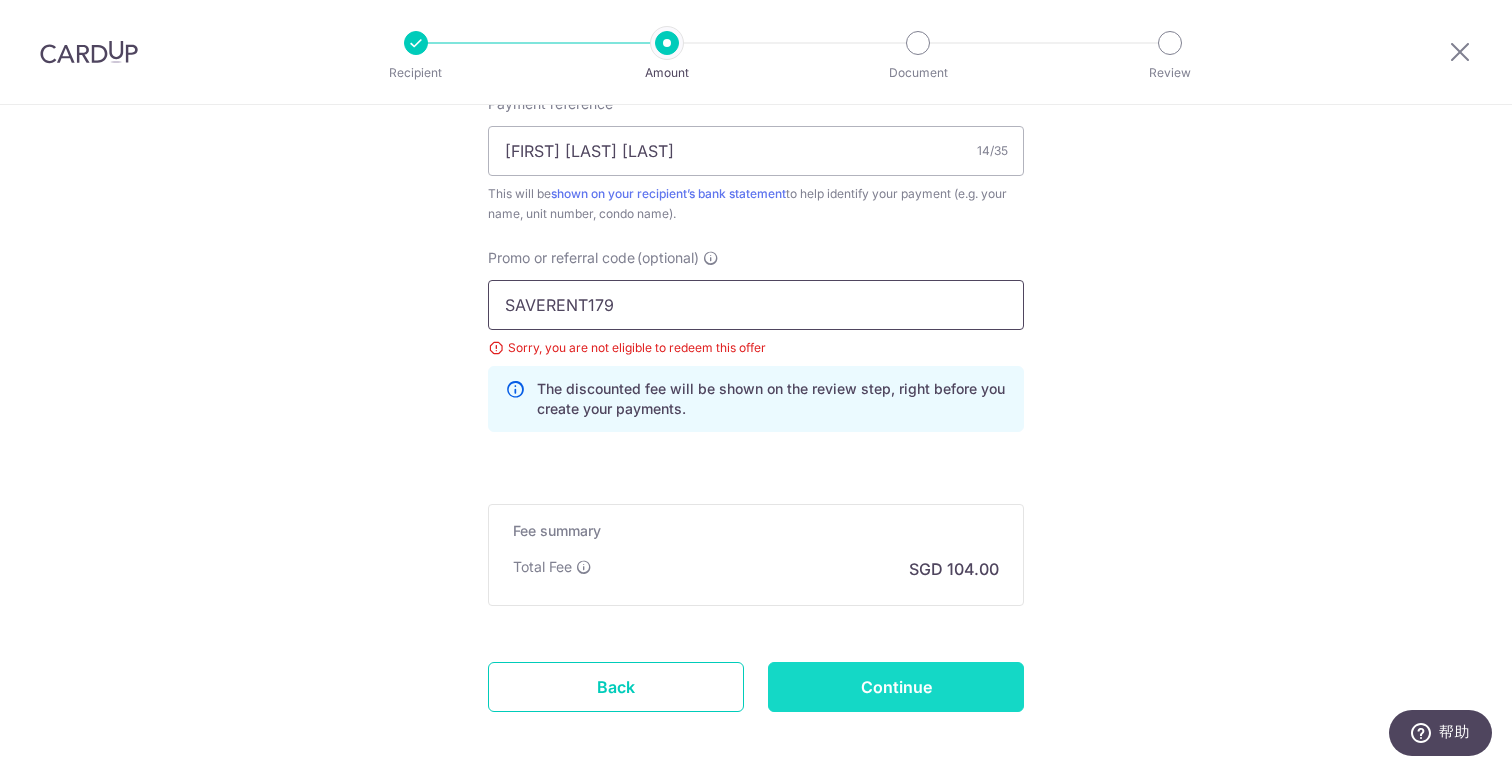 type on "SAVERENT179" 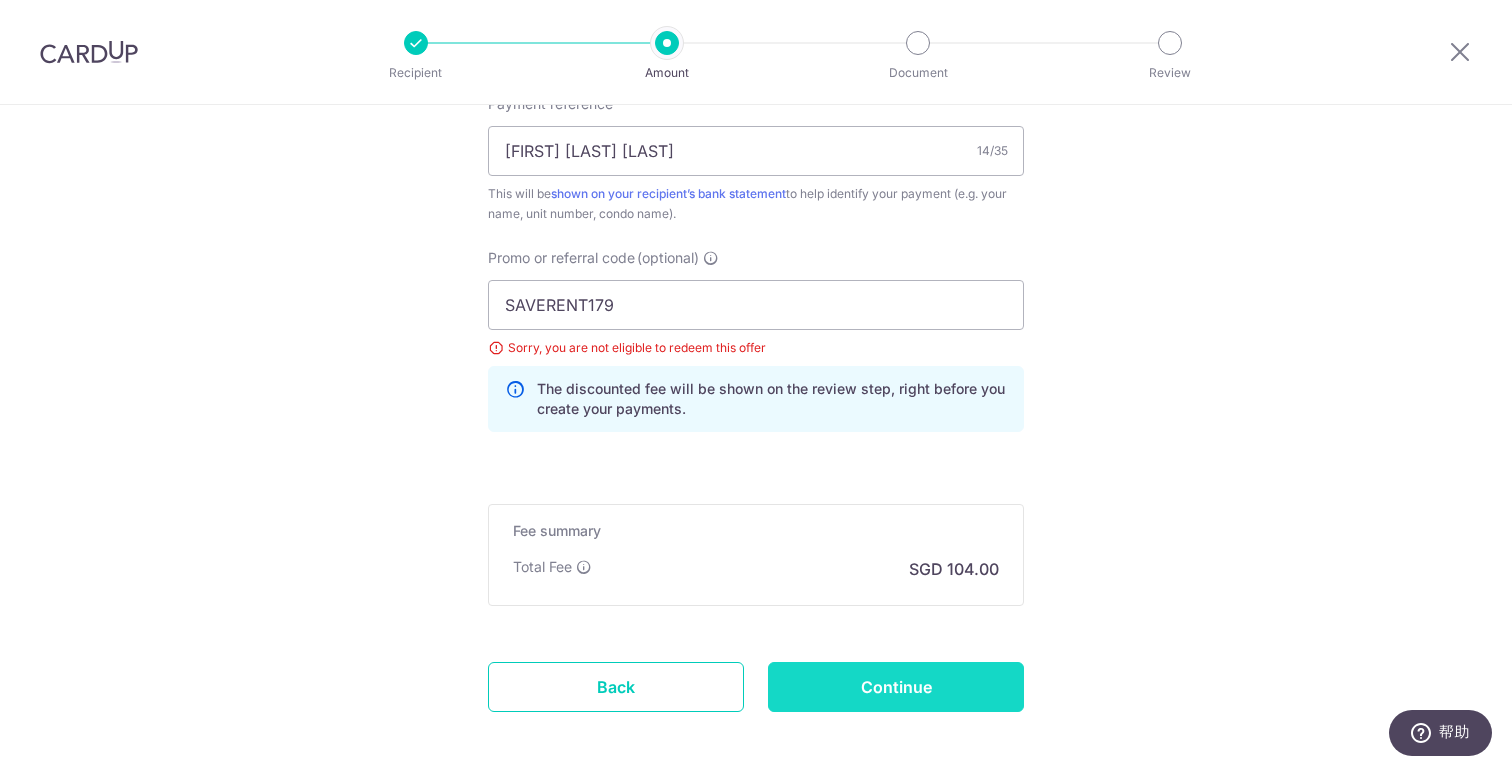 click on "Continue" at bounding box center (896, 687) 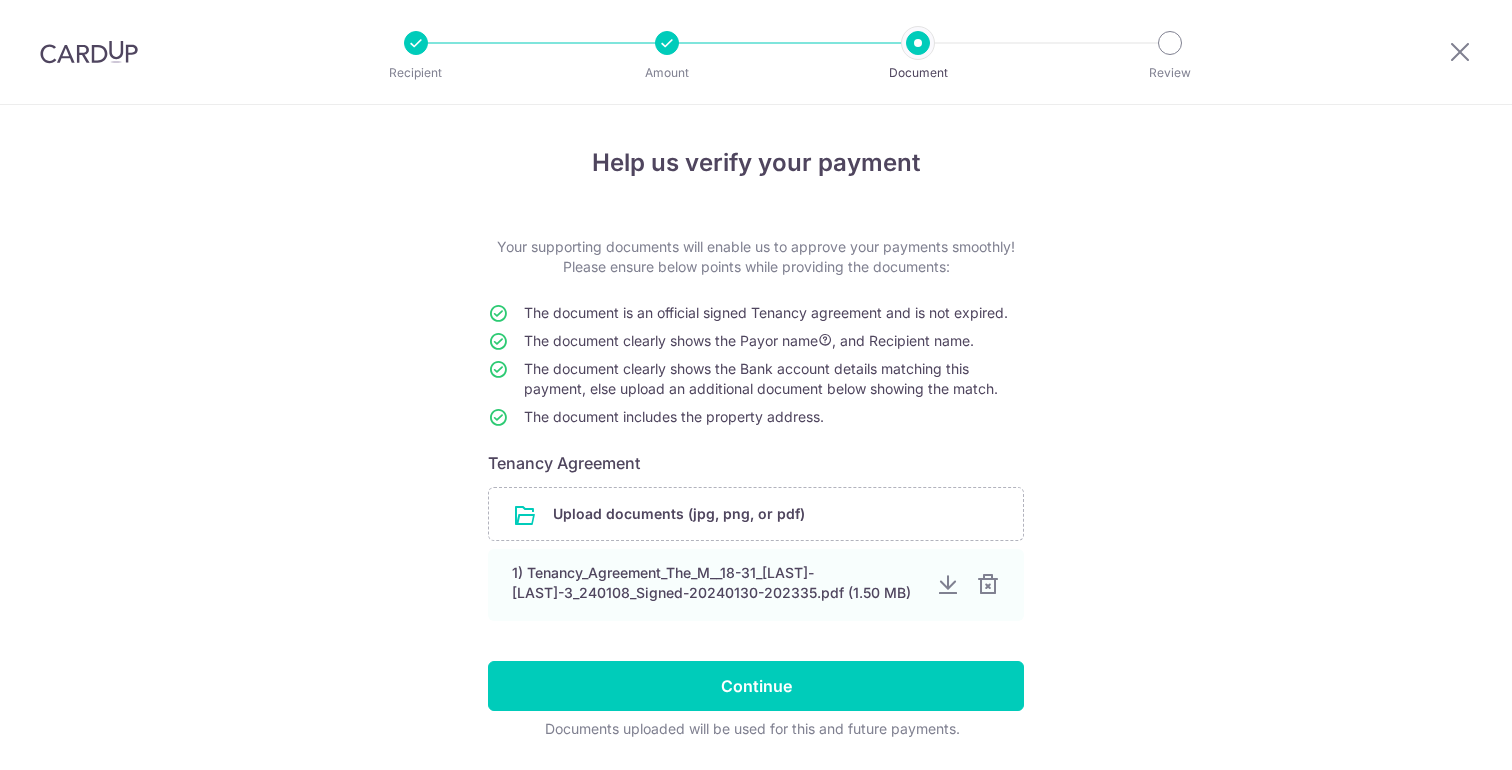 scroll, scrollTop: 0, scrollLeft: 0, axis: both 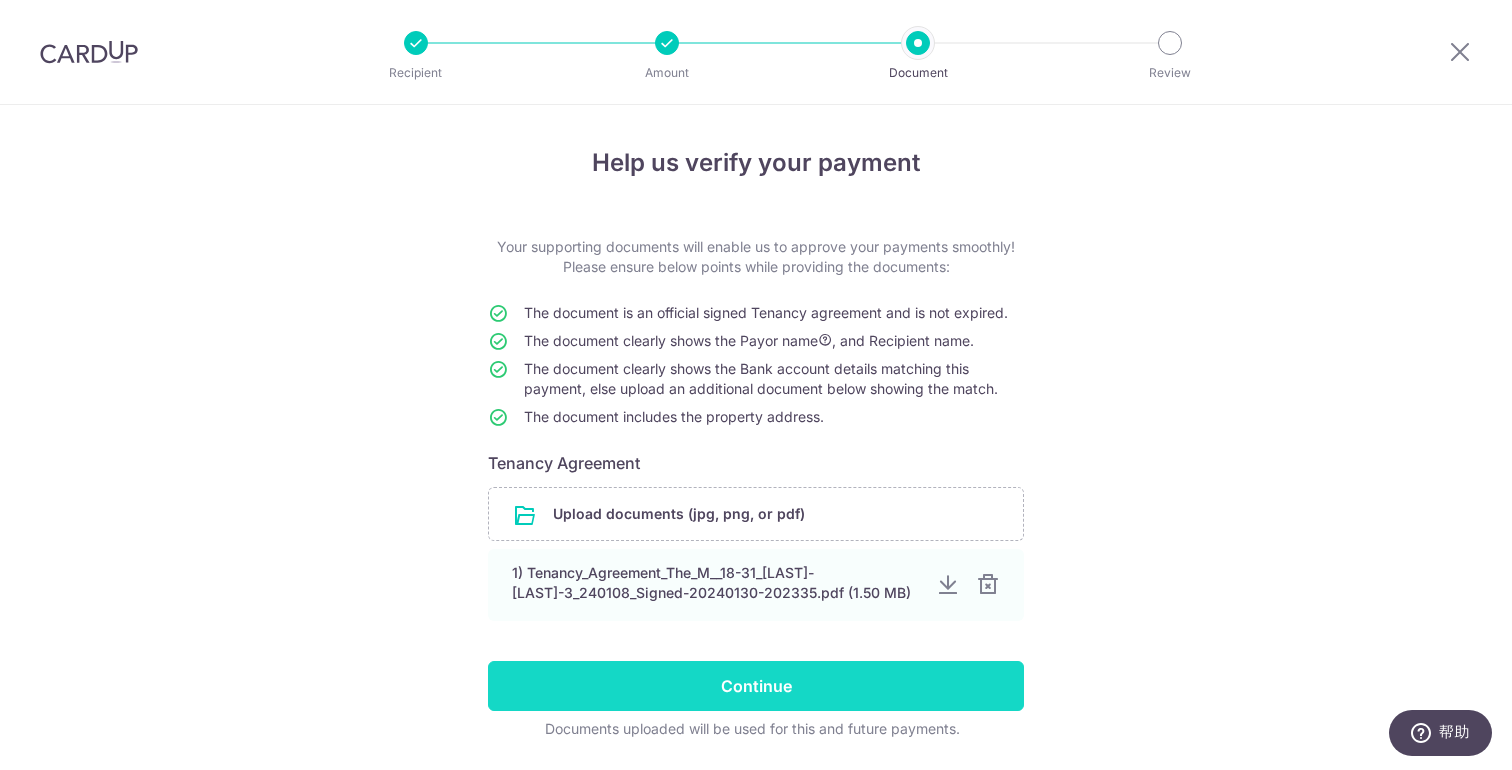 click on "Continue" at bounding box center (756, 686) 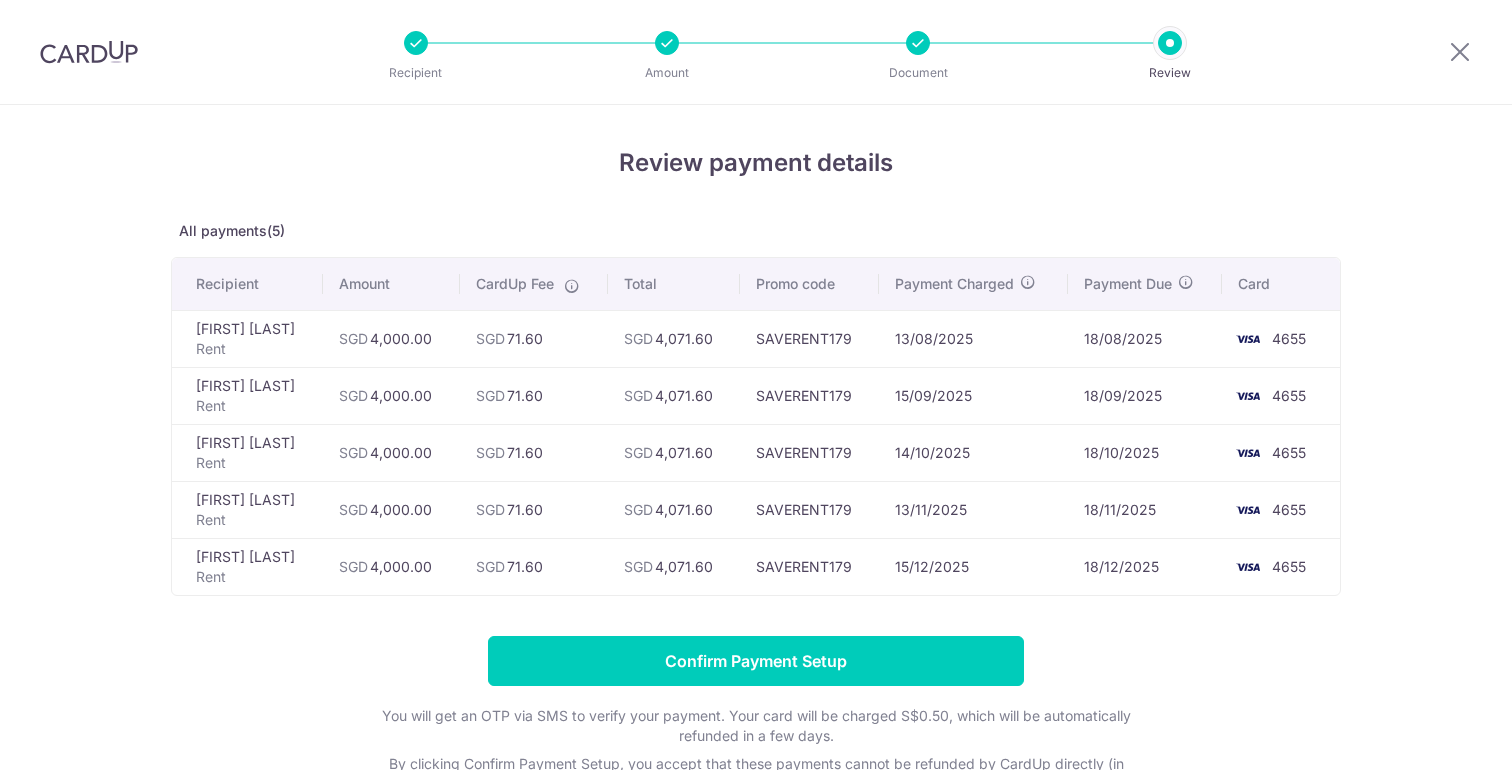 scroll, scrollTop: 0, scrollLeft: 0, axis: both 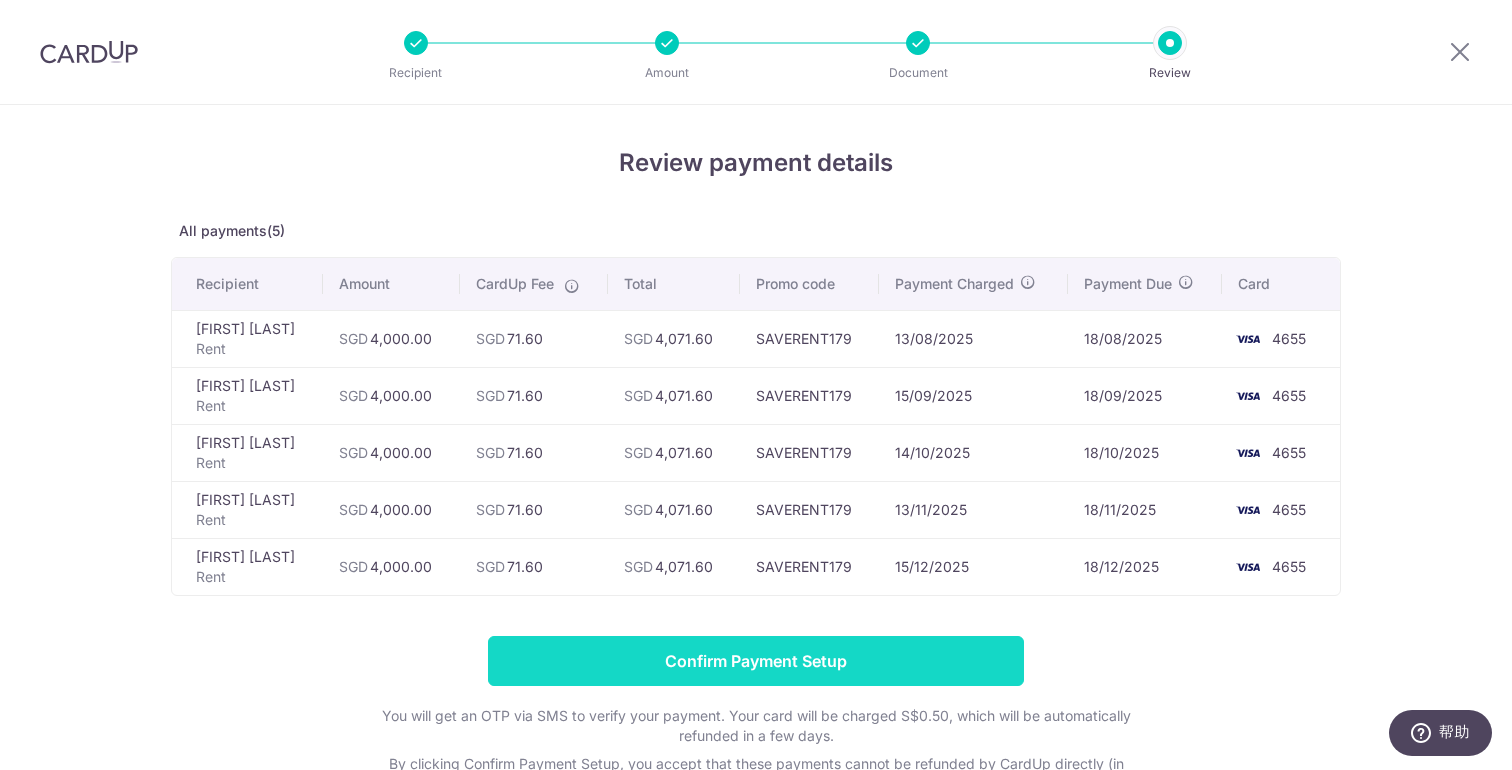 click on "Confirm Payment Setup" at bounding box center [756, 661] 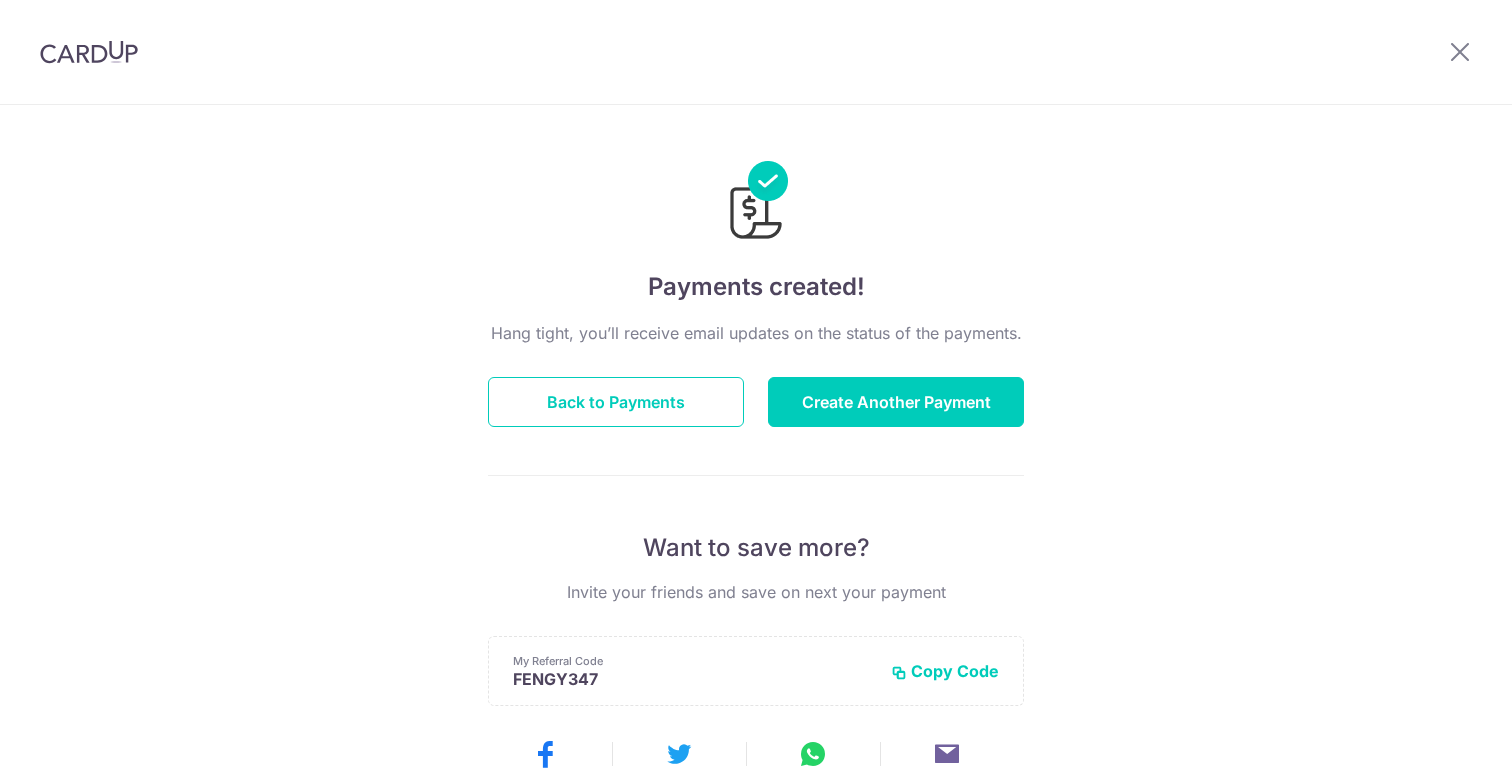 scroll, scrollTop: 0, scrollLeft: 0, axis: both 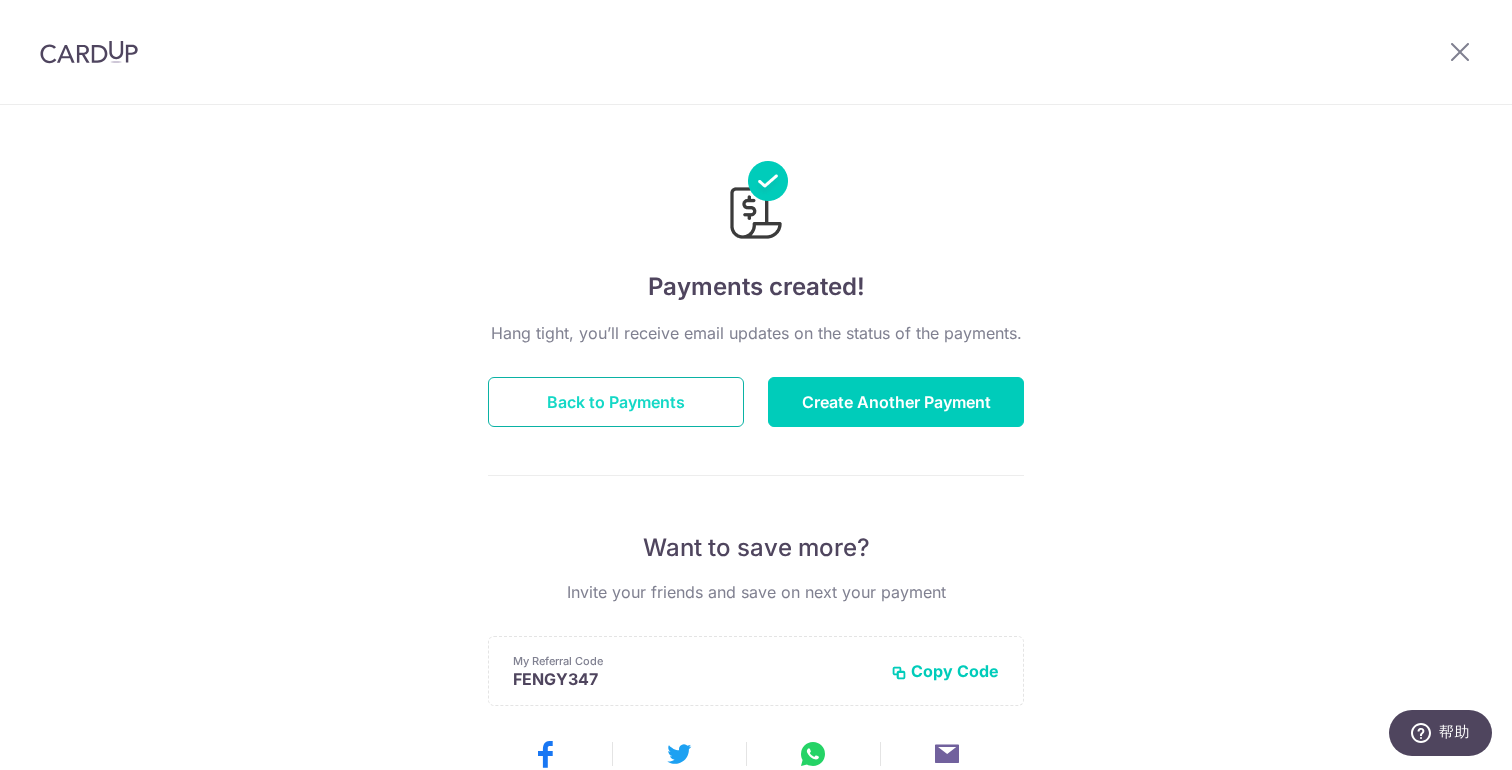click on "Back to Payments" at bounding box center (616, 402) 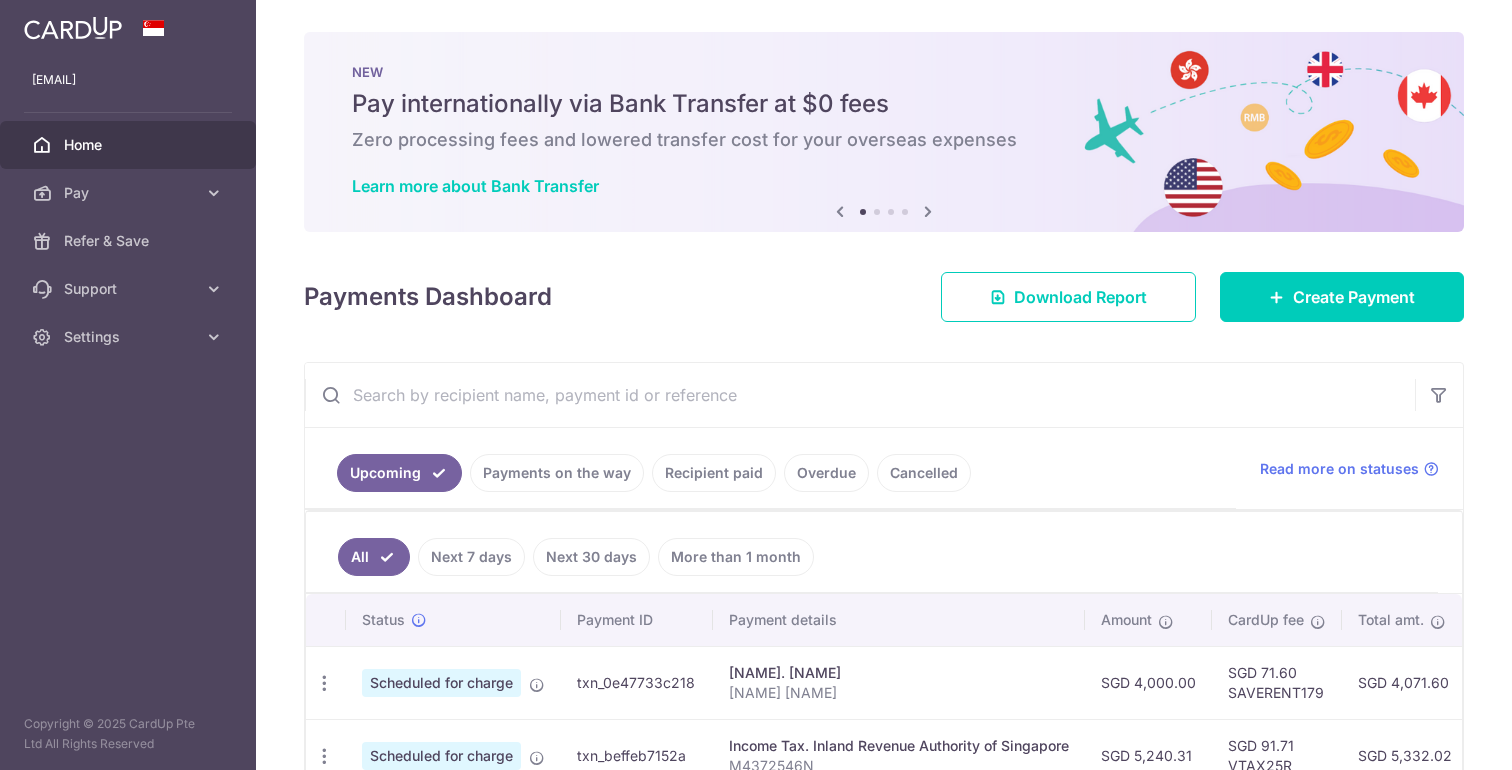 scroll, scrollTop: 0, scrollLeft: 0, axis: both 